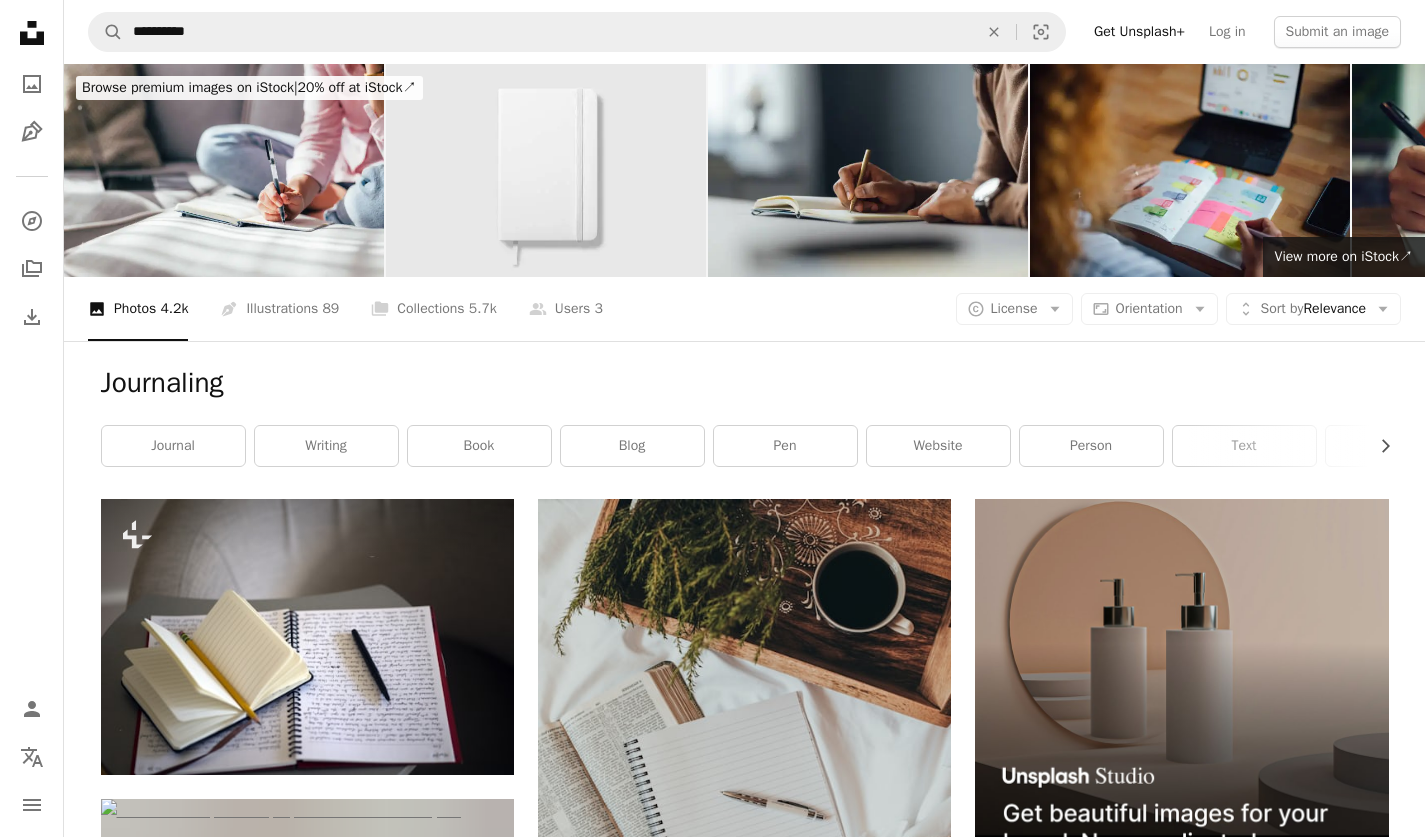 scroll, scrollTop: 17368, scrollLeft: 0, axis: vertical 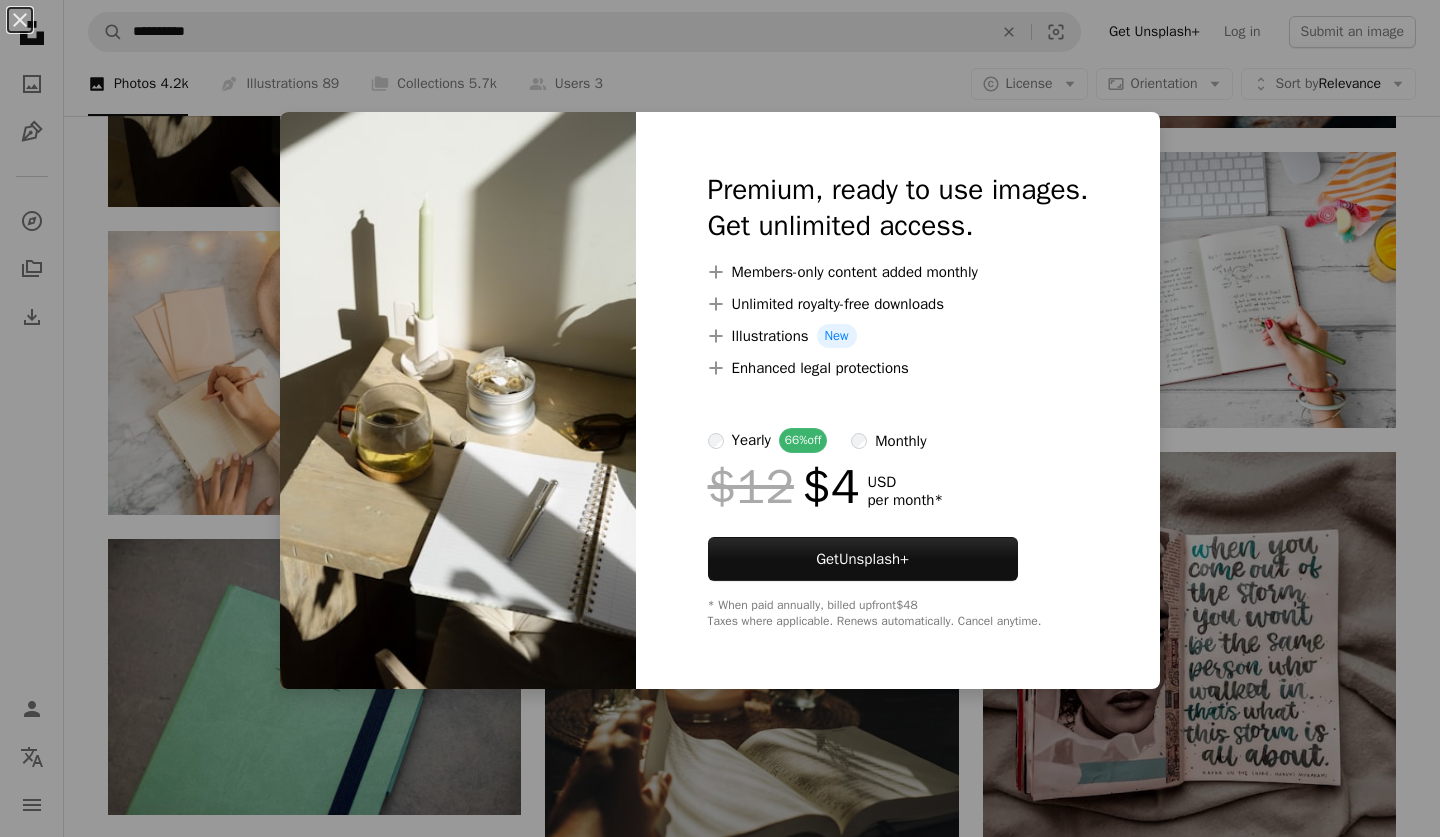 click on "An X shape Premium, ready to use images. Get unlimited access. A plus sign Members-only content added monthly A plus sign Unlimited royalty-free downloads A plus sign Illustrations  New A plus sign Enhanced legal protections yearly 66%  off monthly $12   $4 USD per month * Get  Unsplash+ * When paid annually, billed upfront  $48 Taxes where applicable. Renews automatically. Cancel anytime." at bounding box center [720, 418] 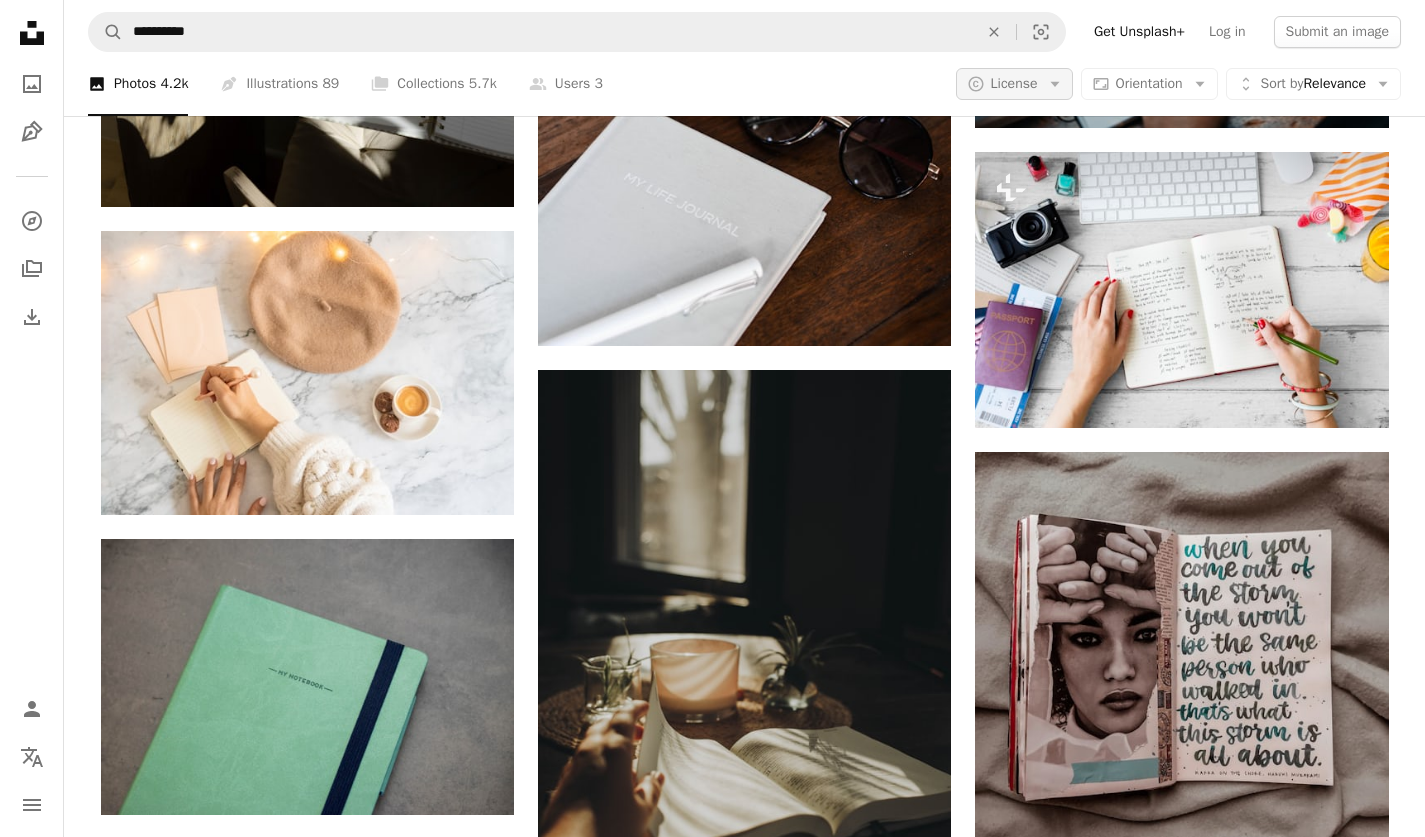 click on "License" at bounding box center (1014, 83) 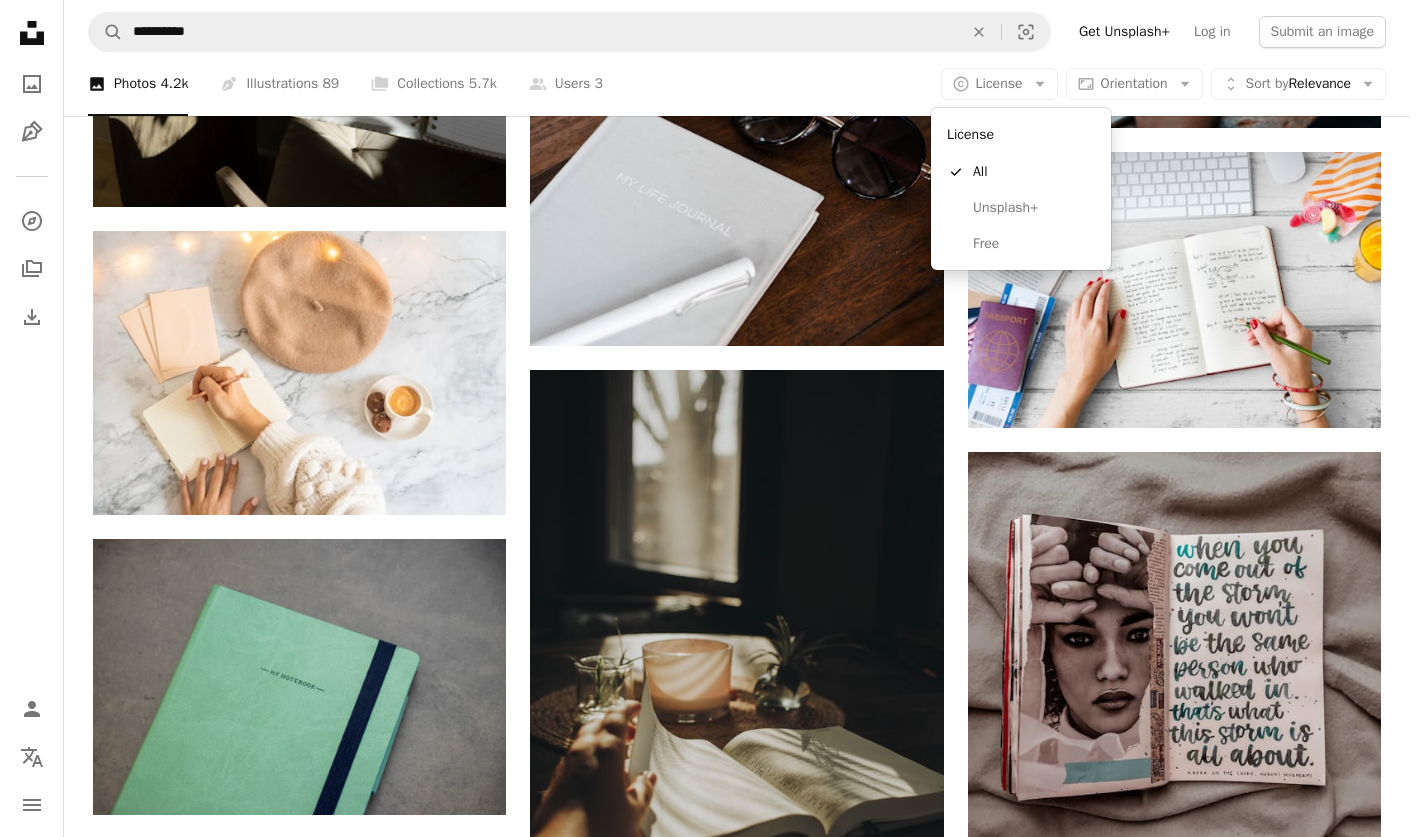 click on "**********" at bounding box center (705, 418) 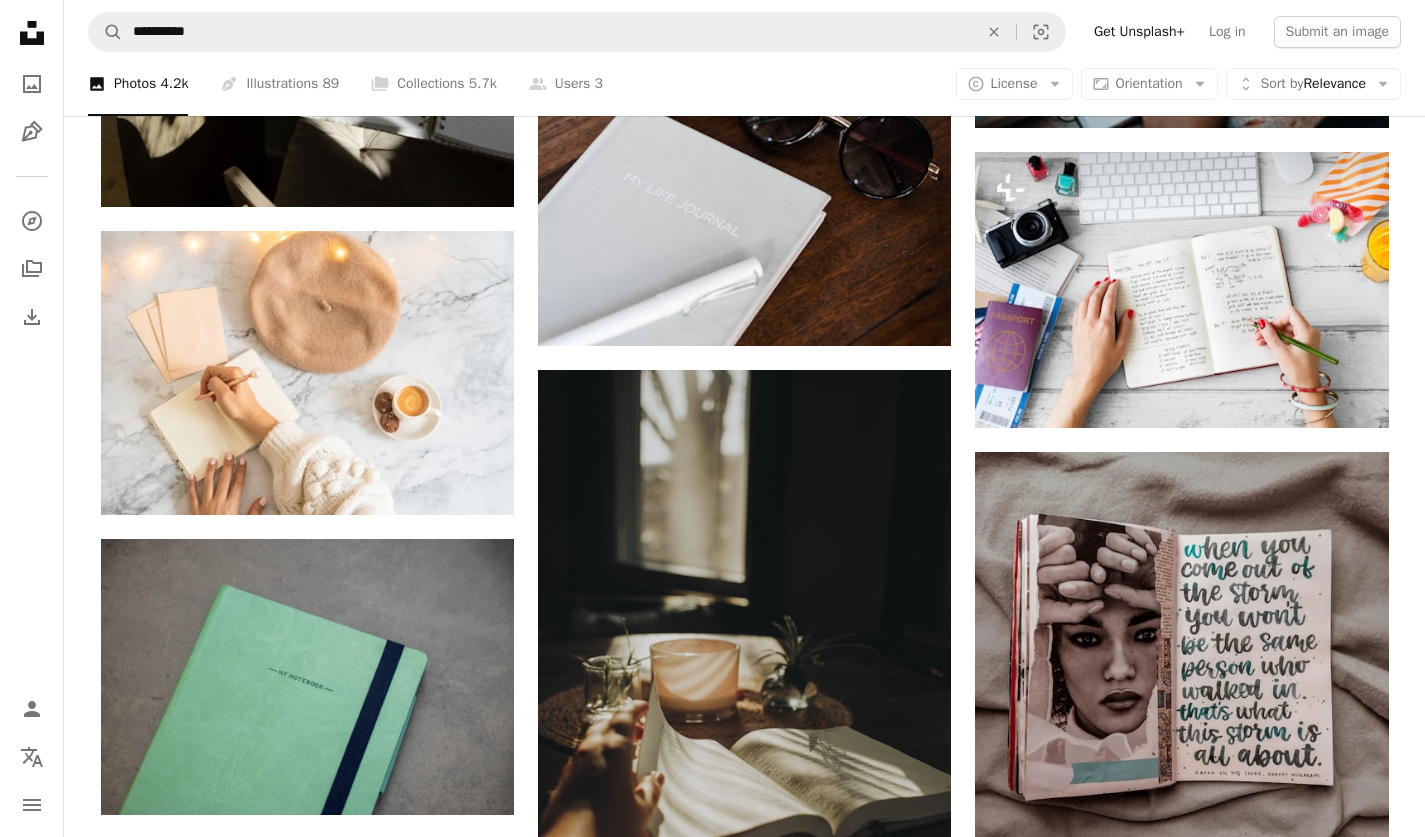 scroll, scrollTop: 17368, scrollLeft: 0, axis: vertical 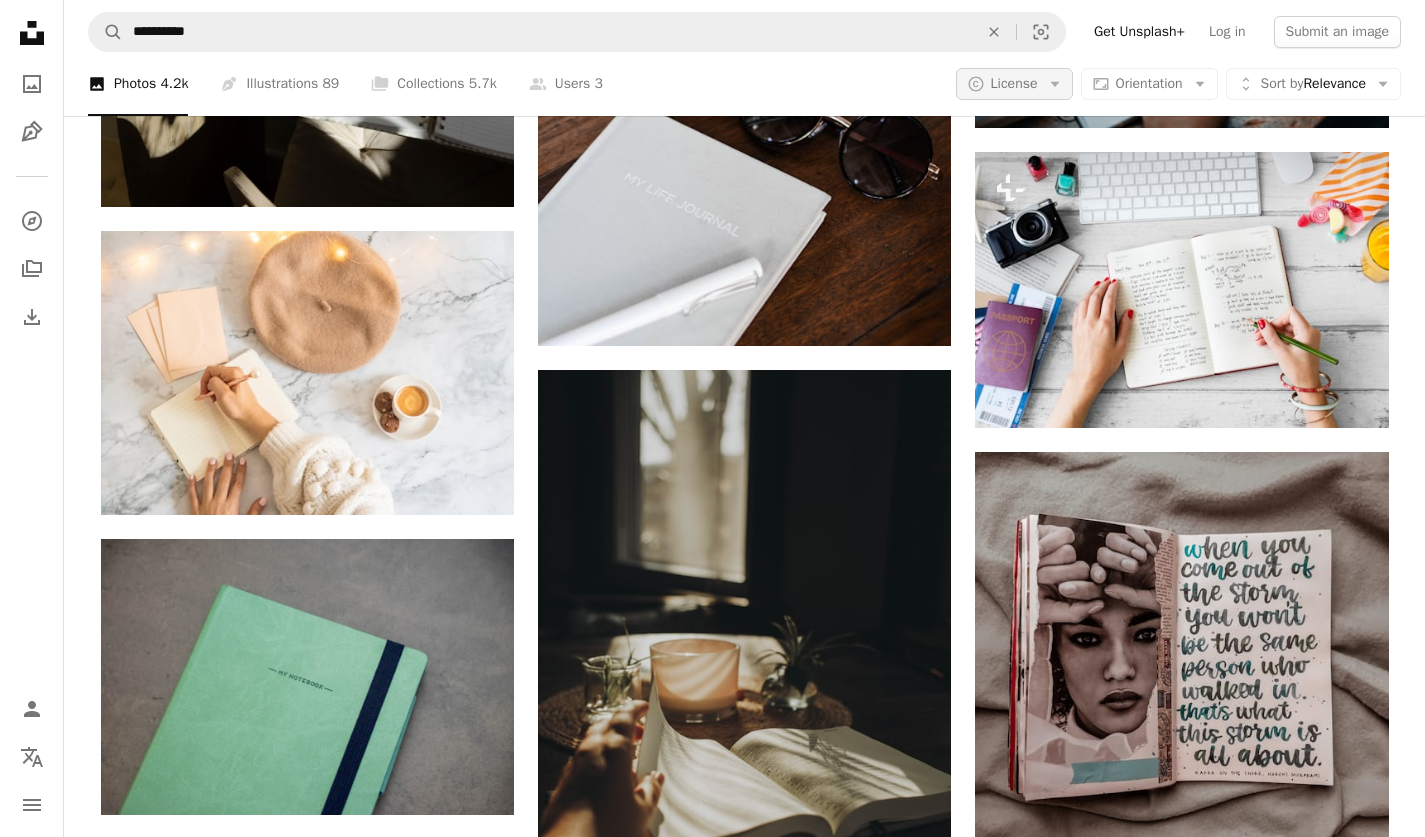 click on "Arrow down" 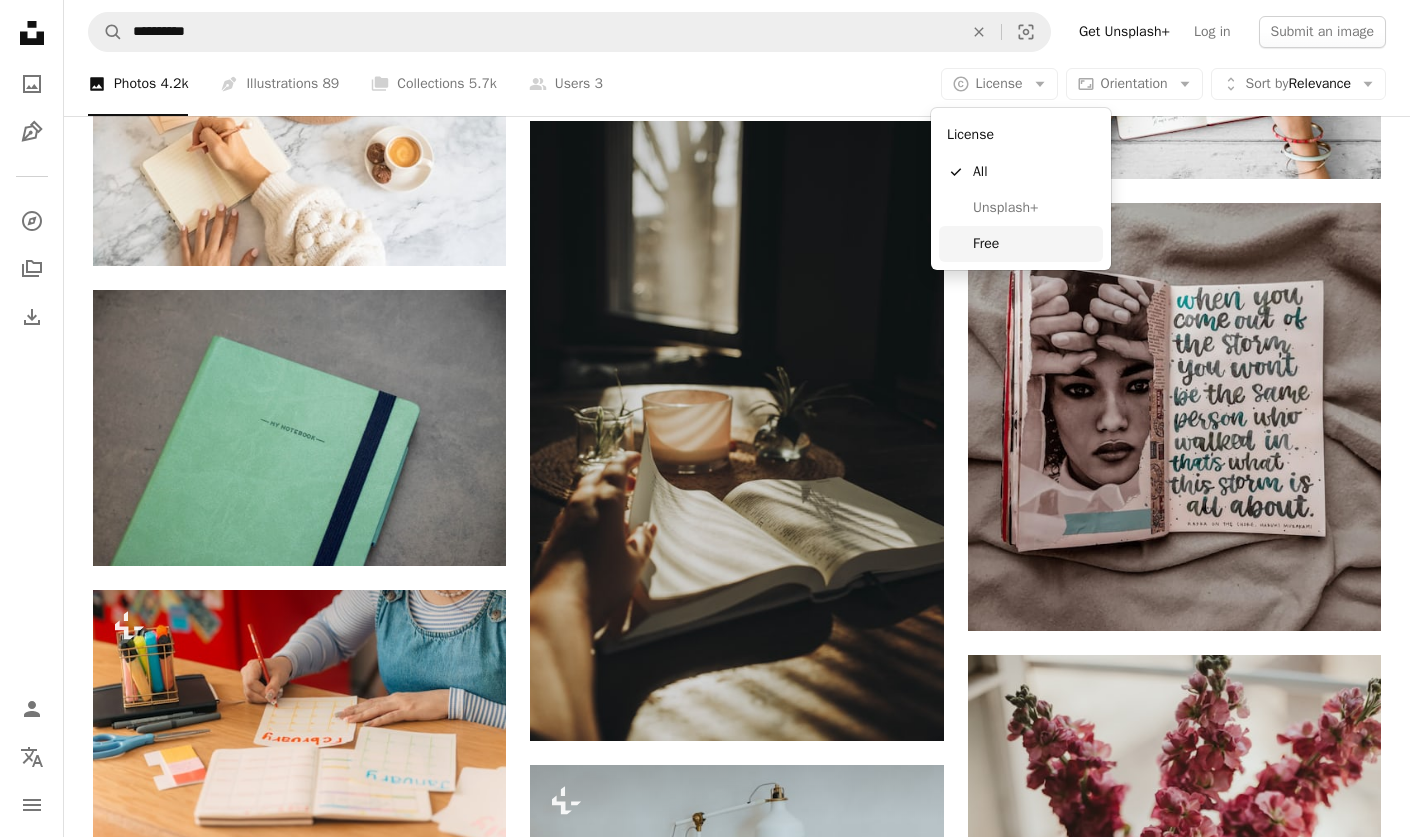 click on "Free" at bounding box center [1021, 244] 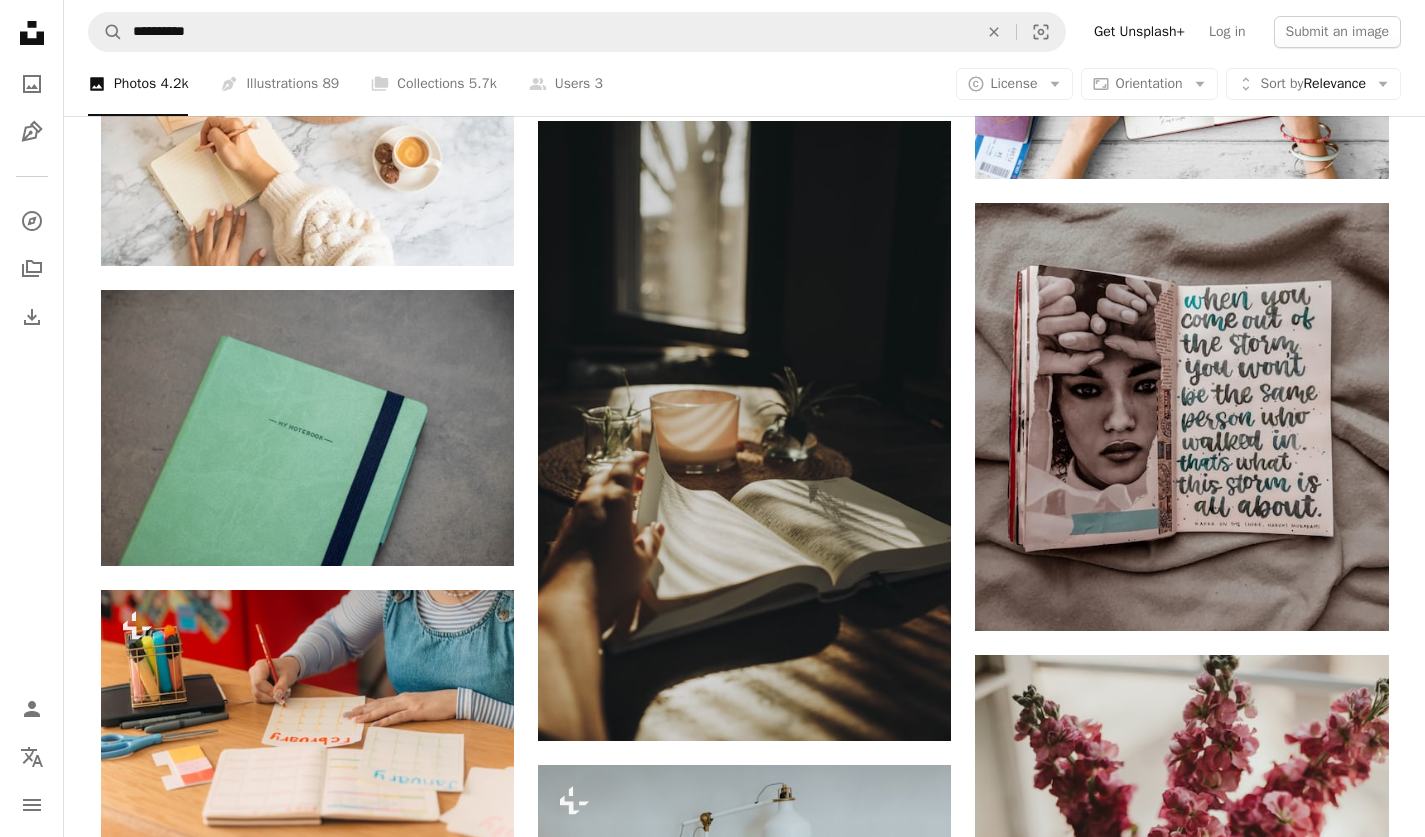 scroll, scrollTop: 17617, scrollLeft: 0, axis: vertical 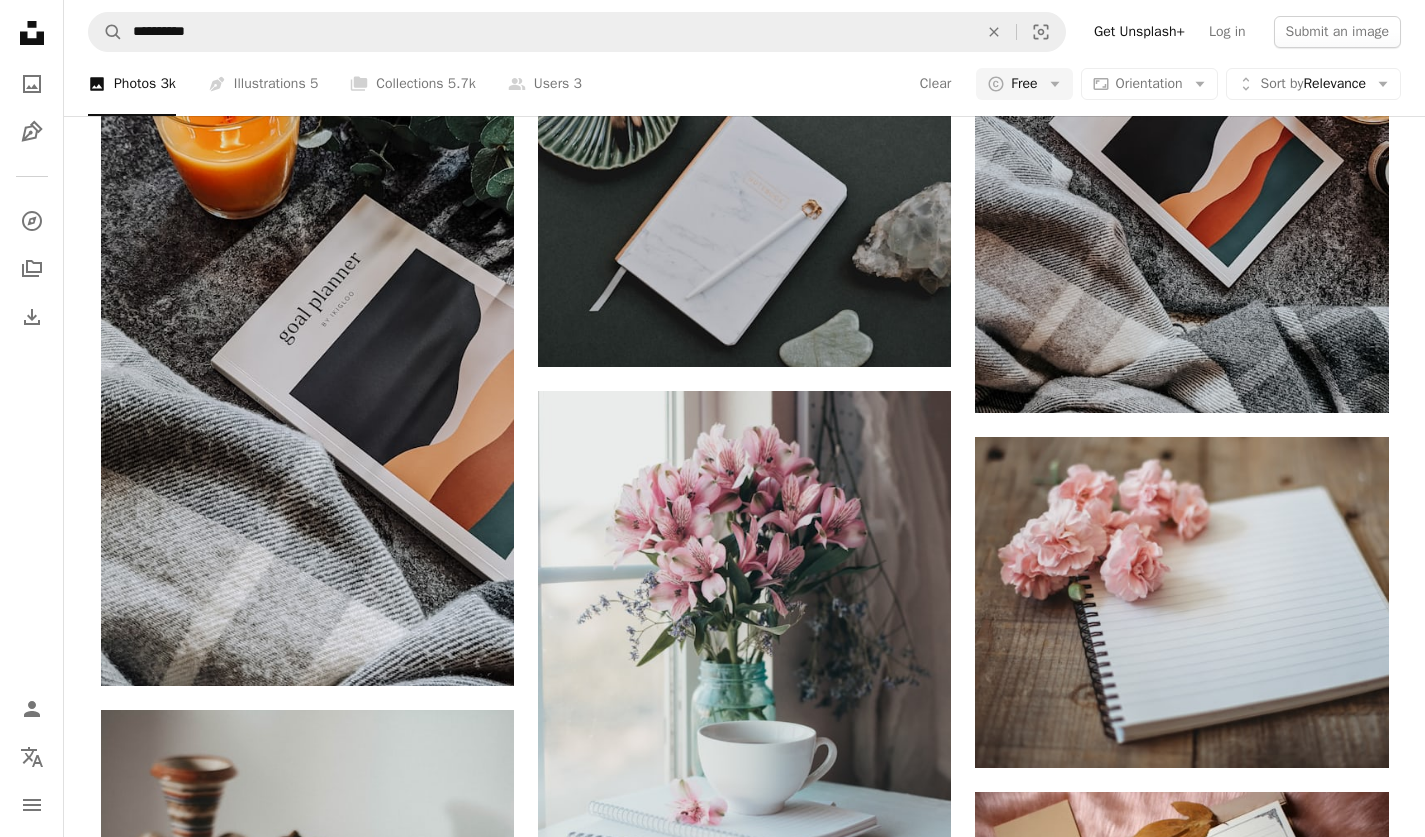 click on "Get Unsplash+" at bounding box center [1139, 32] 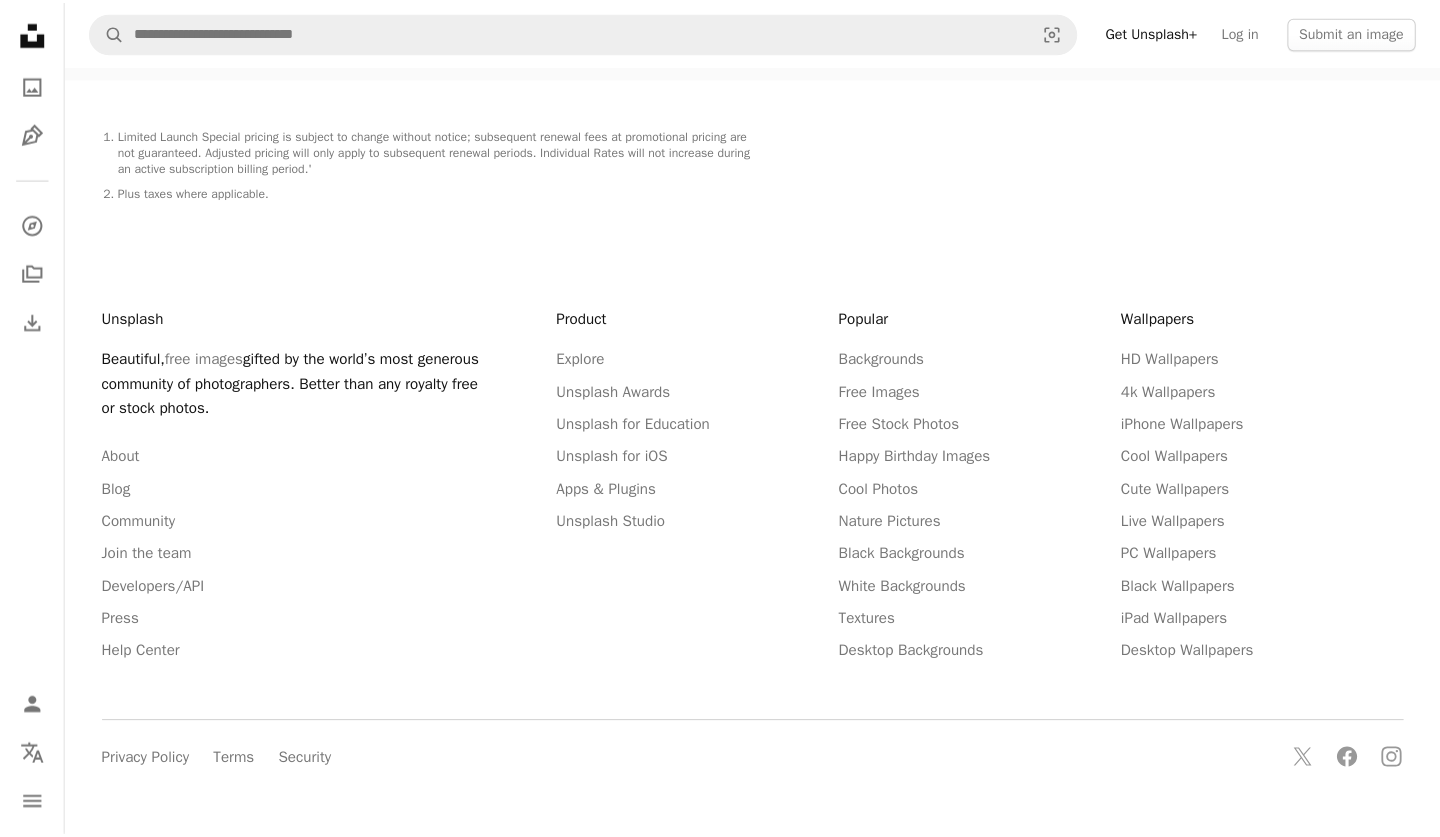 scroll, scrollTop: 520, scrollLeft: 0, axis: vertical 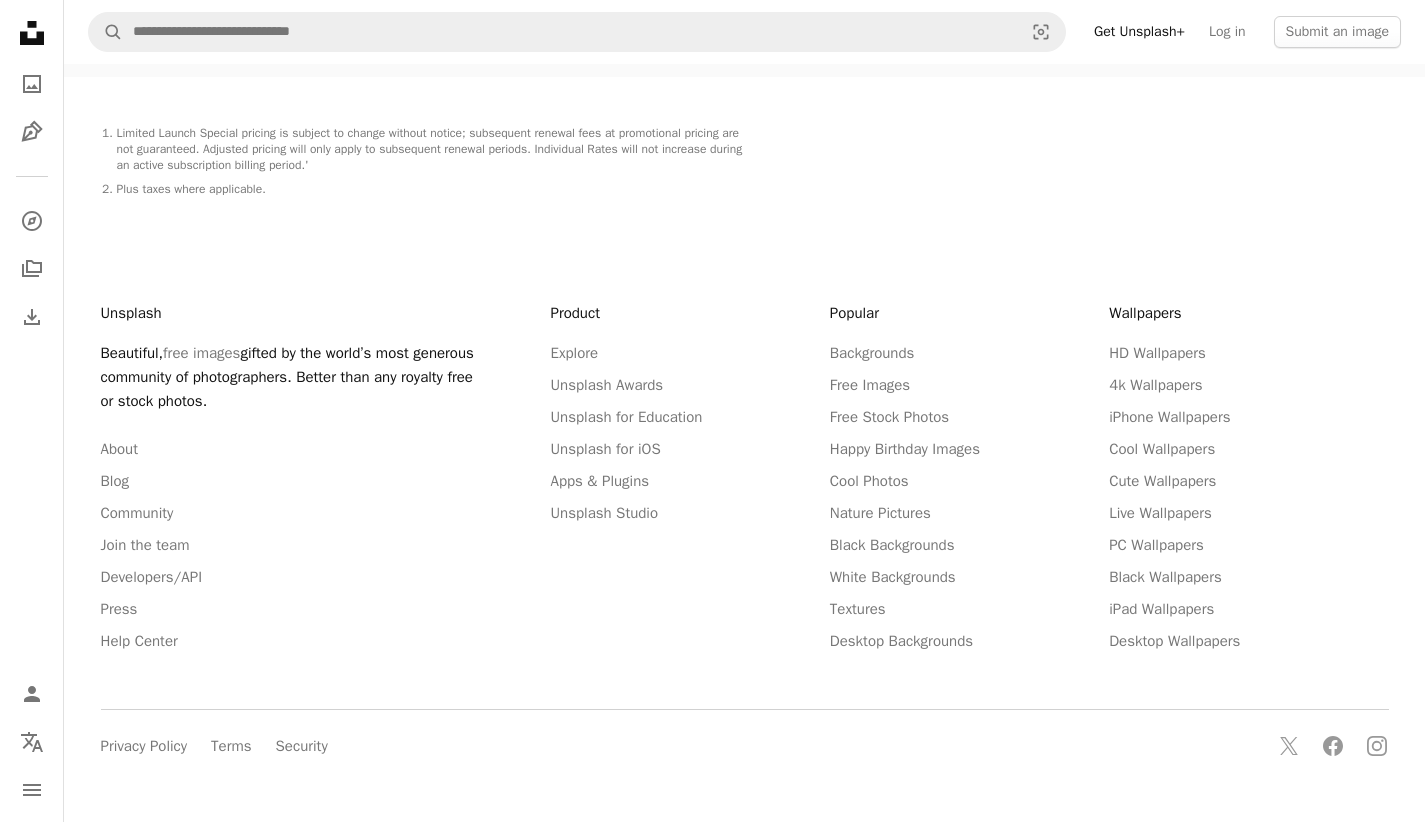 click on "Get  Unsplash+" at bounding box center [745, -3155] 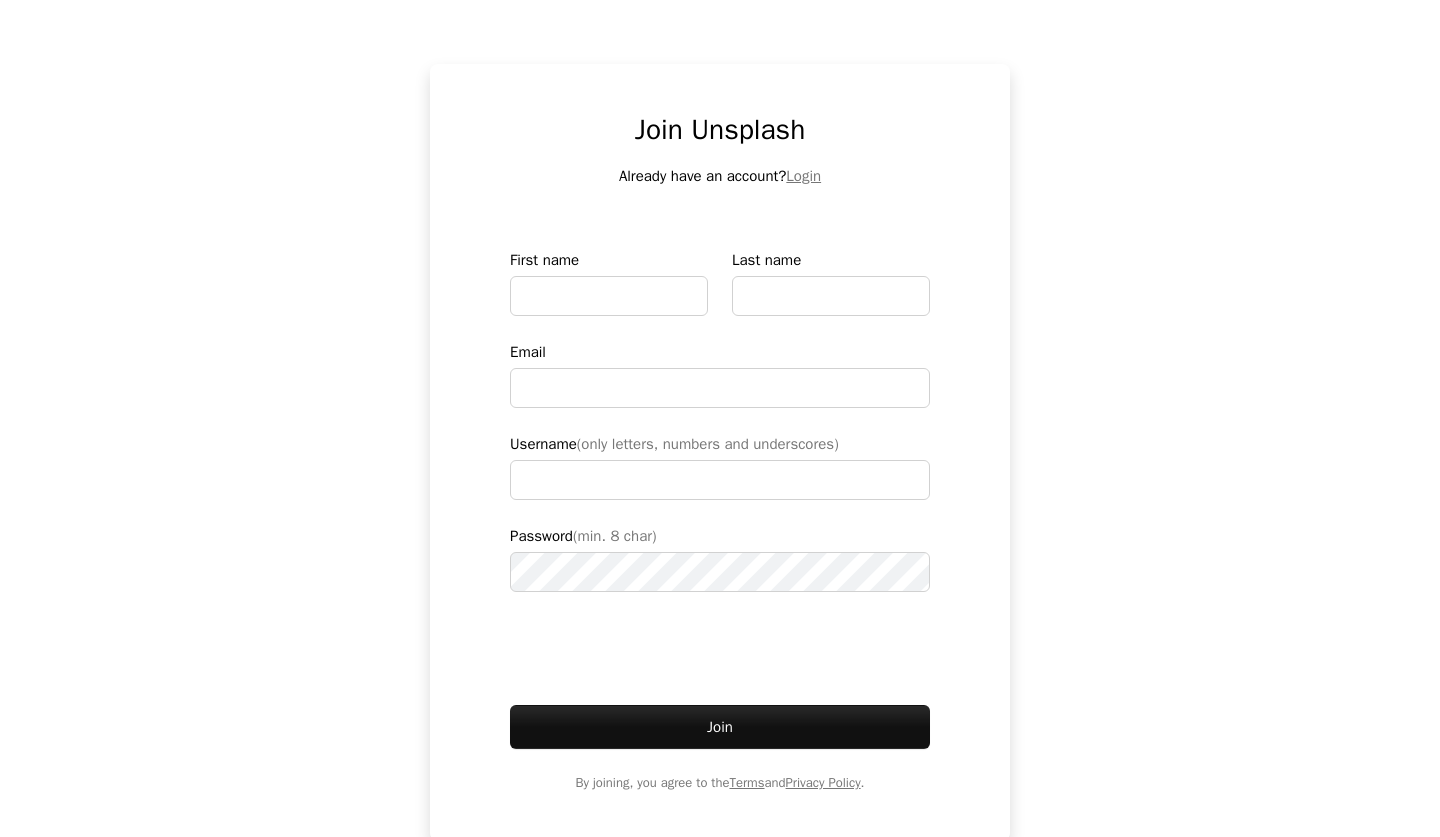 type on "**********" 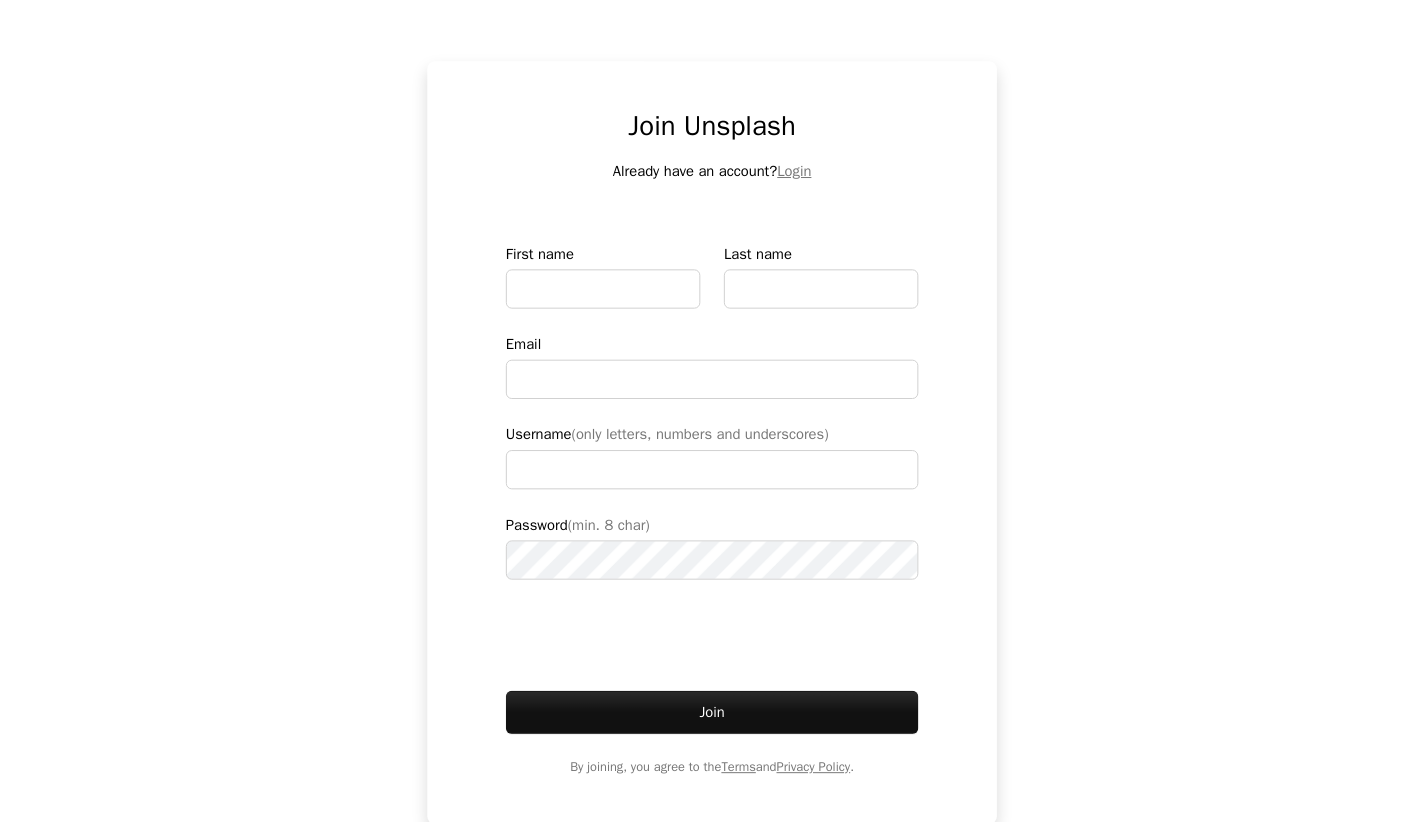 scroll, scrollTop: 0, scrollLeft: 0, axis: both 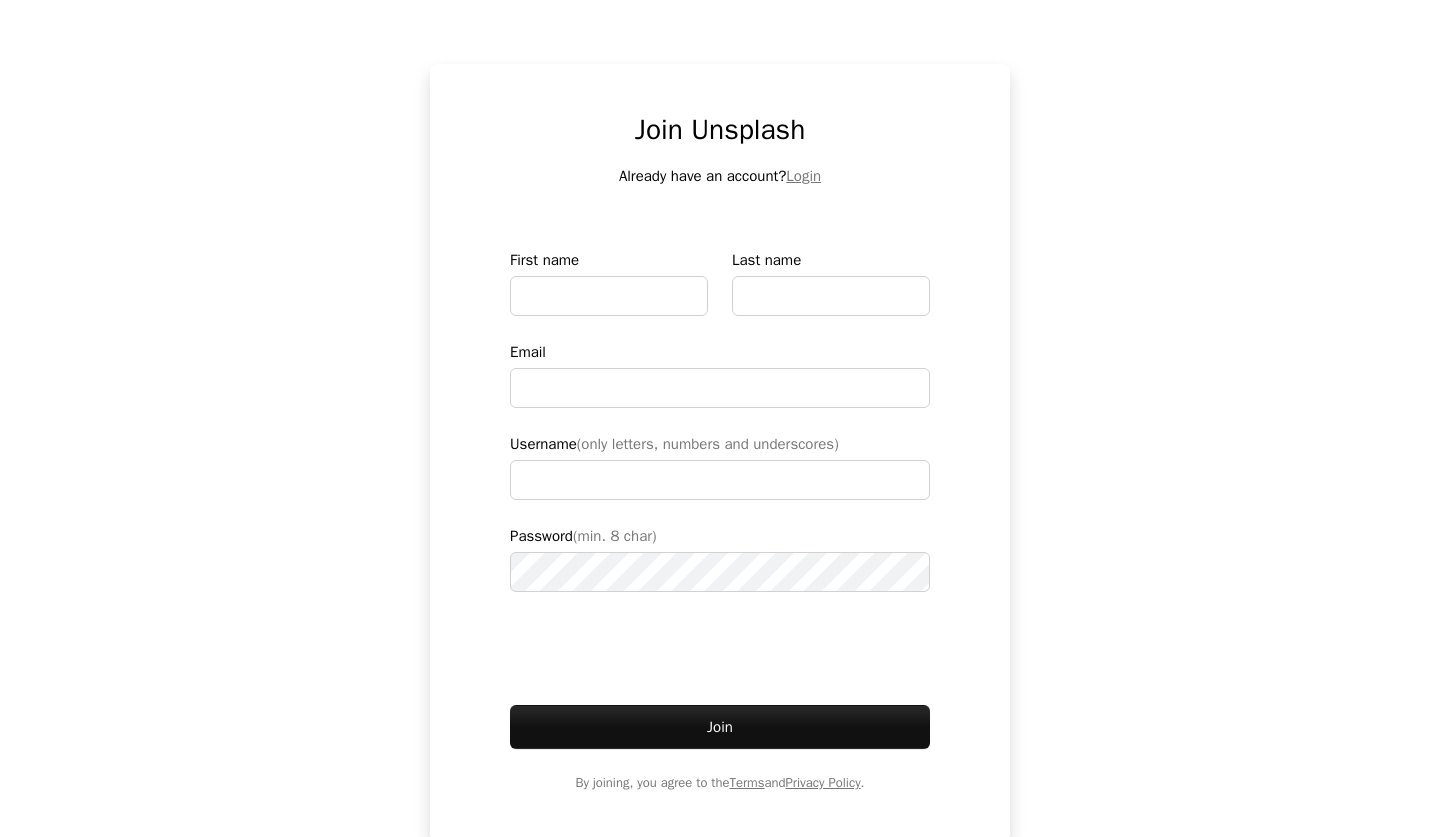 click on "An X shape Join Unsplash Already have an account?  Login First name Last name Email Username  (only letters, numbers and underscores) Password  (min. 8 char) Join By joining, you agree to the  Terms  and  Privacy Policy ." at bounding box center (720, 418) 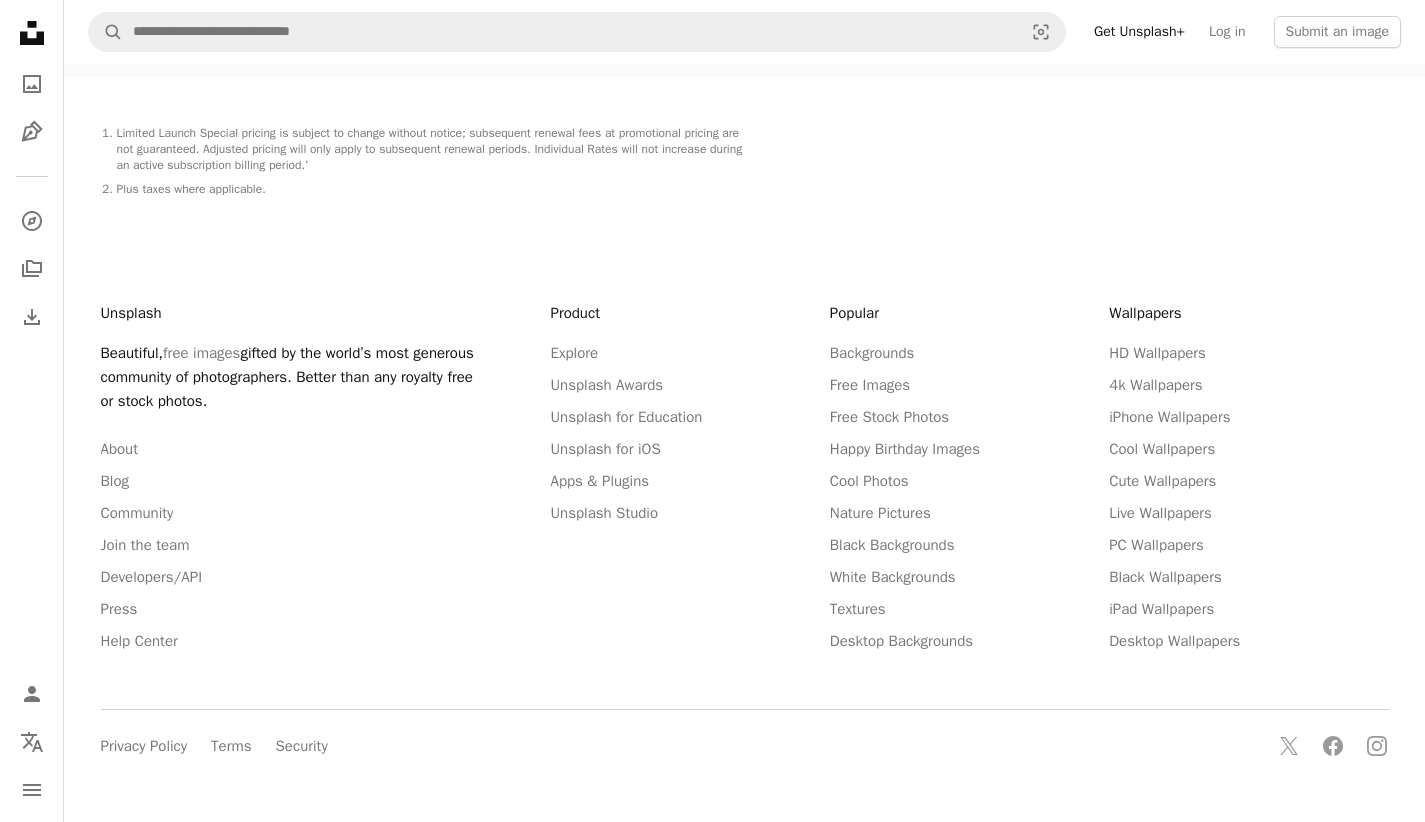 scroll, scrollTop: 324, scrollLeft: 0, axis: vertical 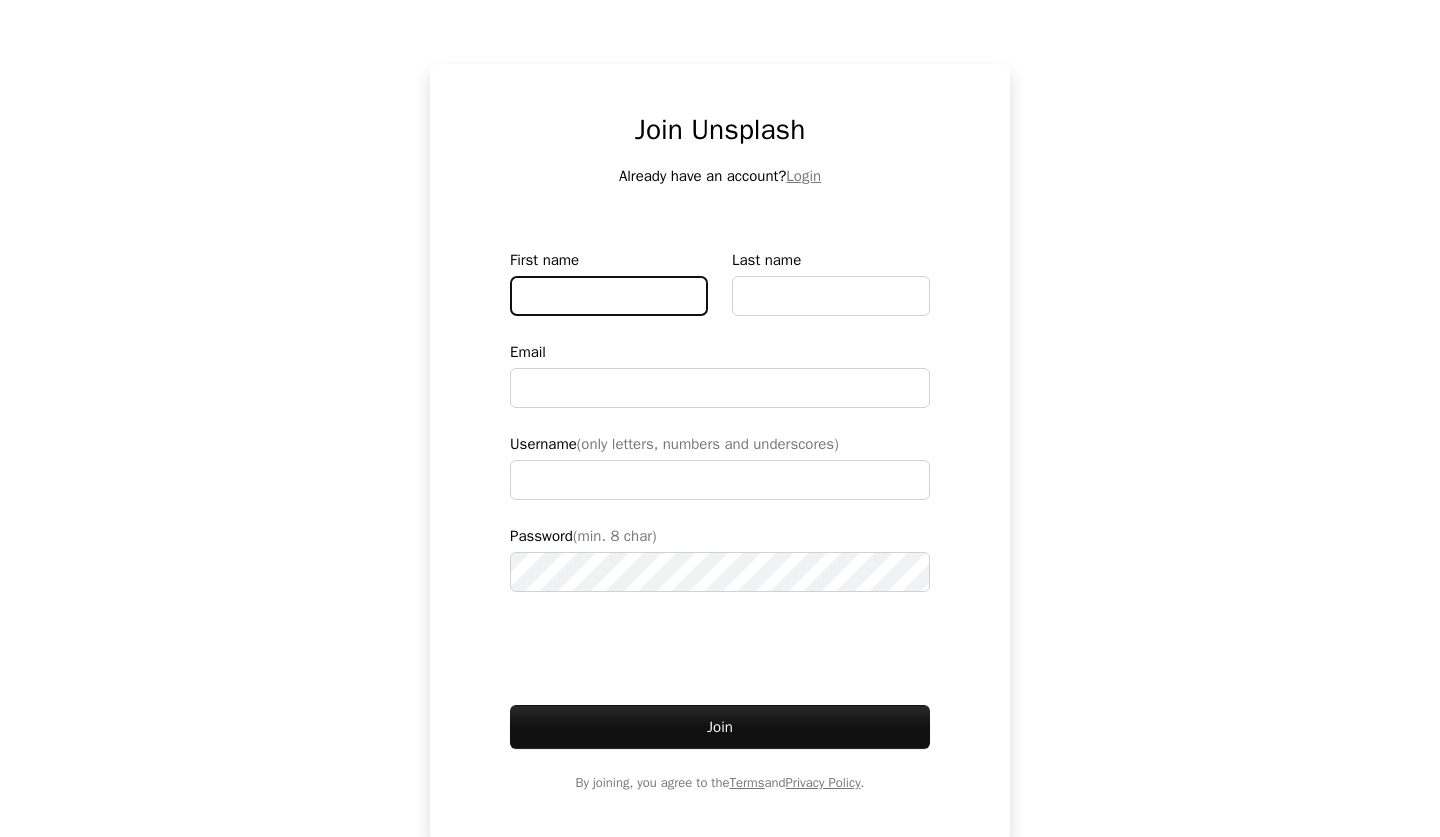 click on "First name" at bounding box center [609, 296] 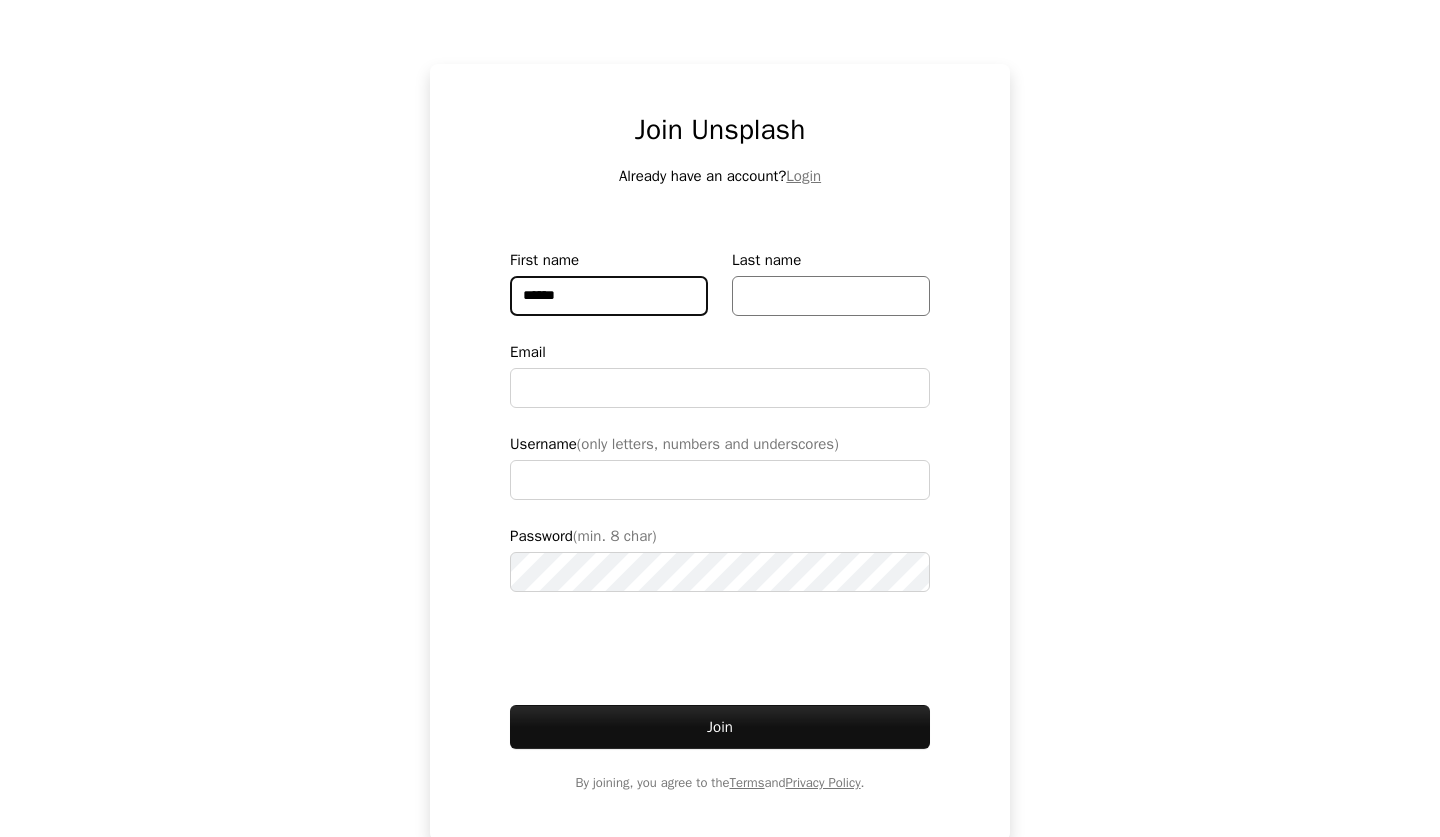 type on "******" 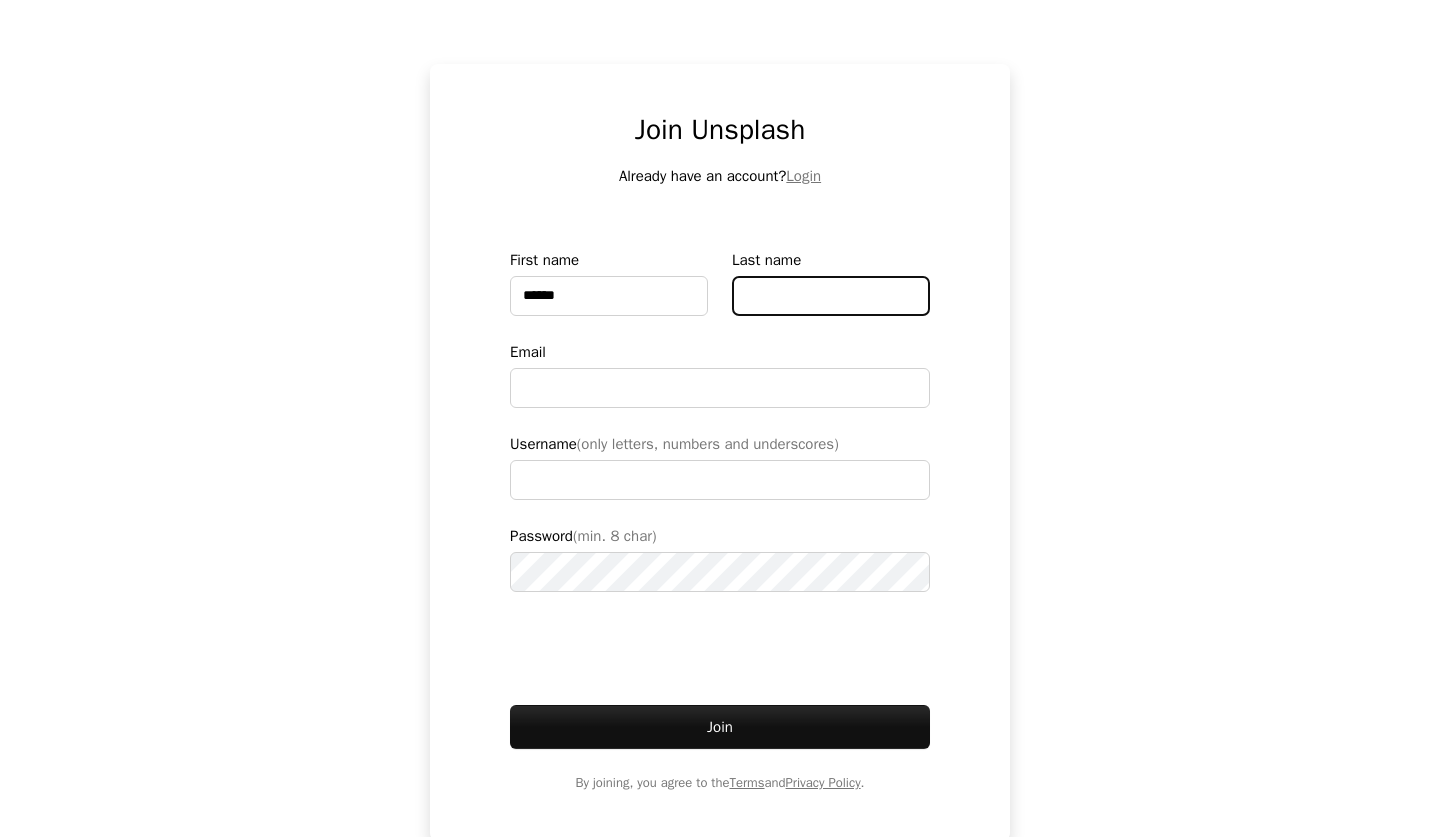click on "Last name" at bounding box center (831, 296) 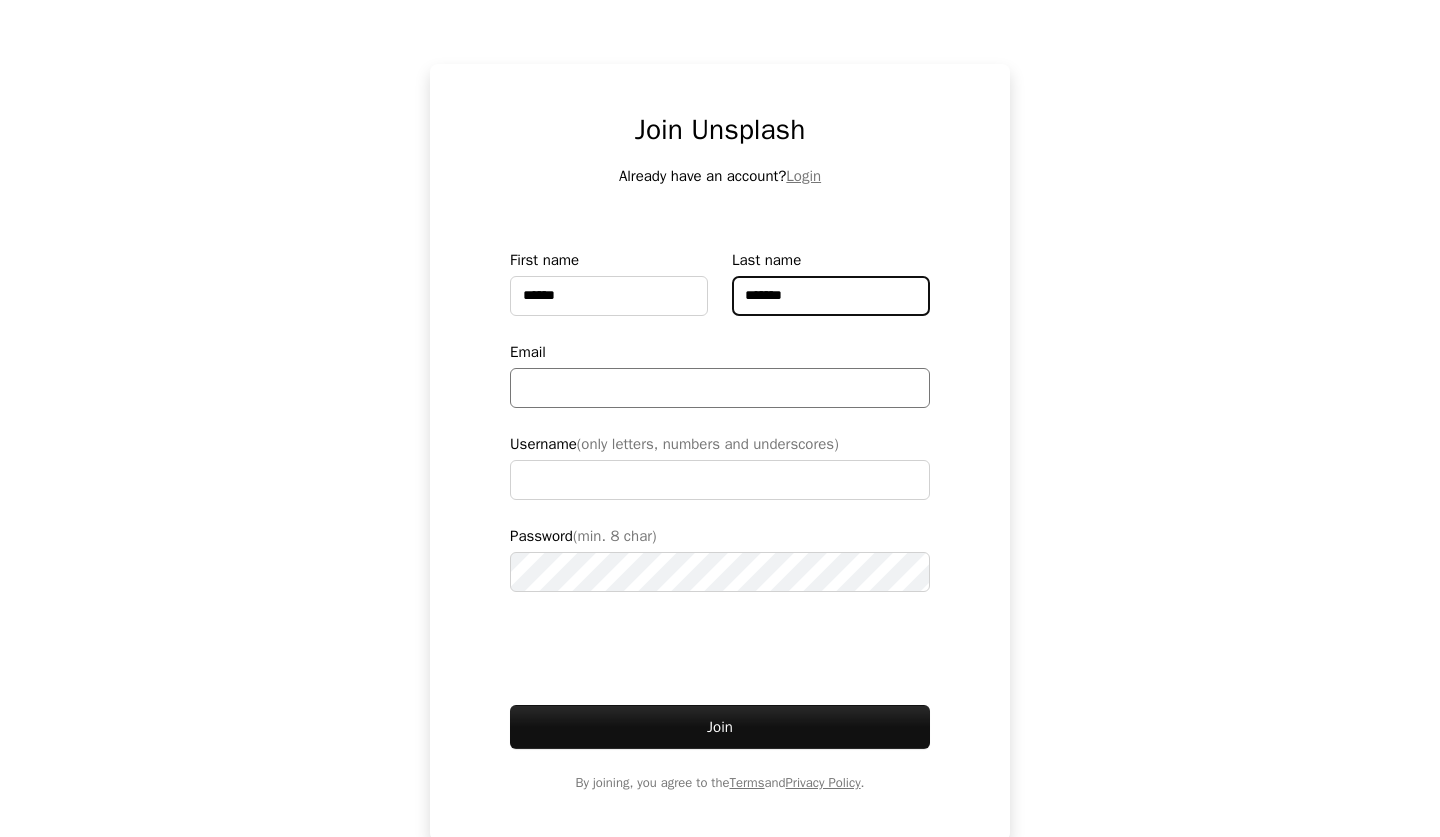 type on "*******" 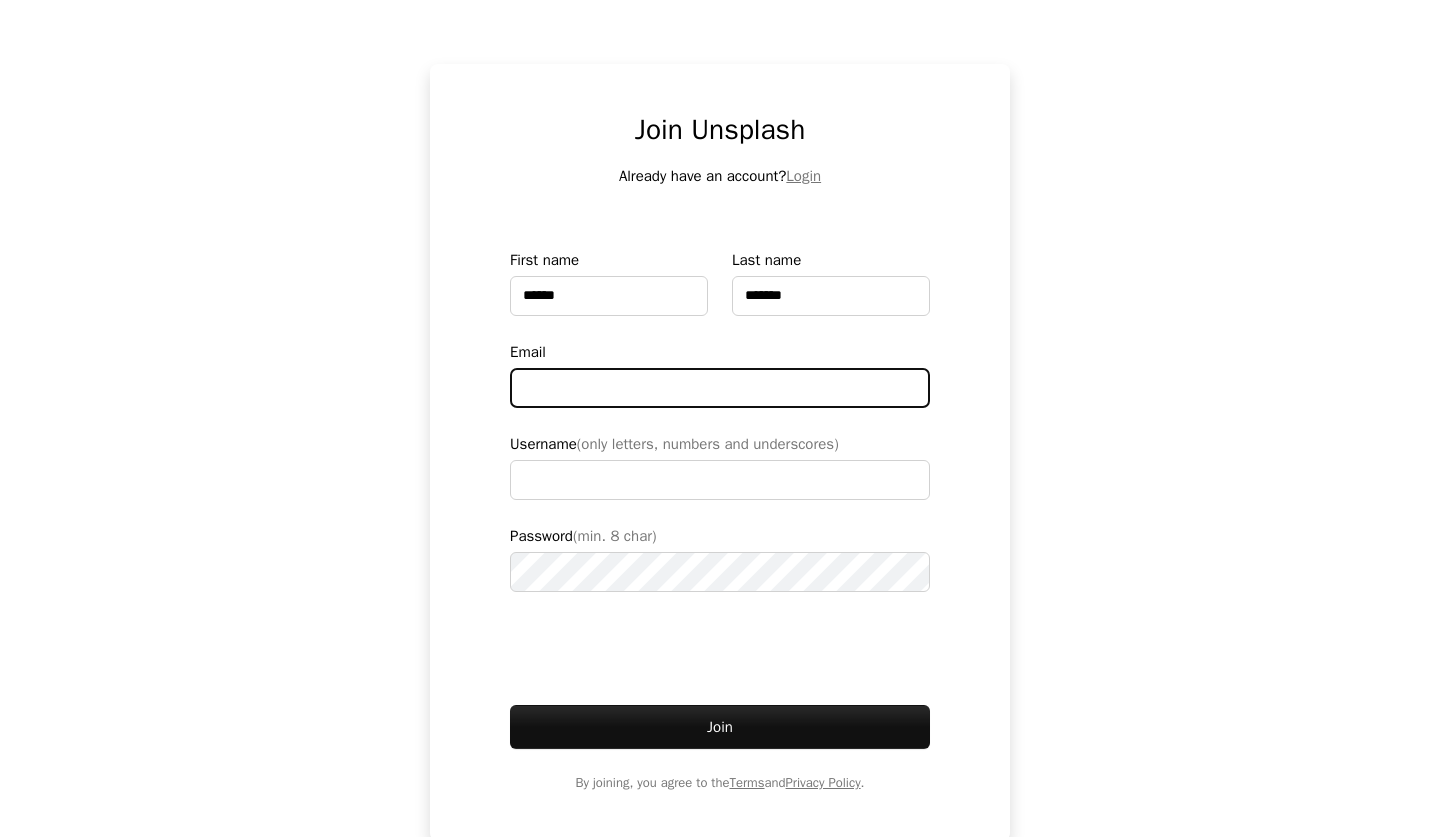 click on "Email" at bounding box center (720, 388) 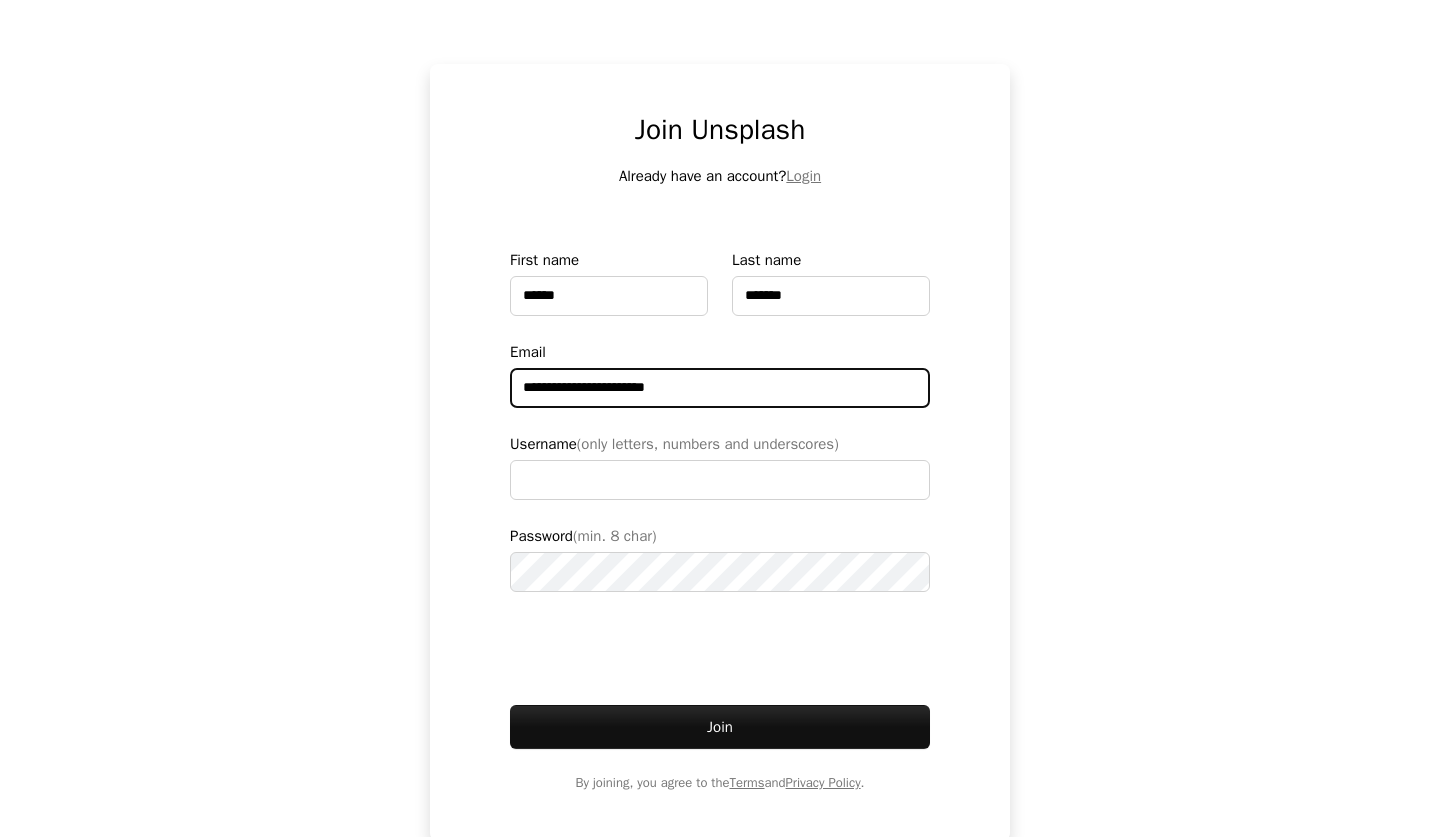 type on "**********" 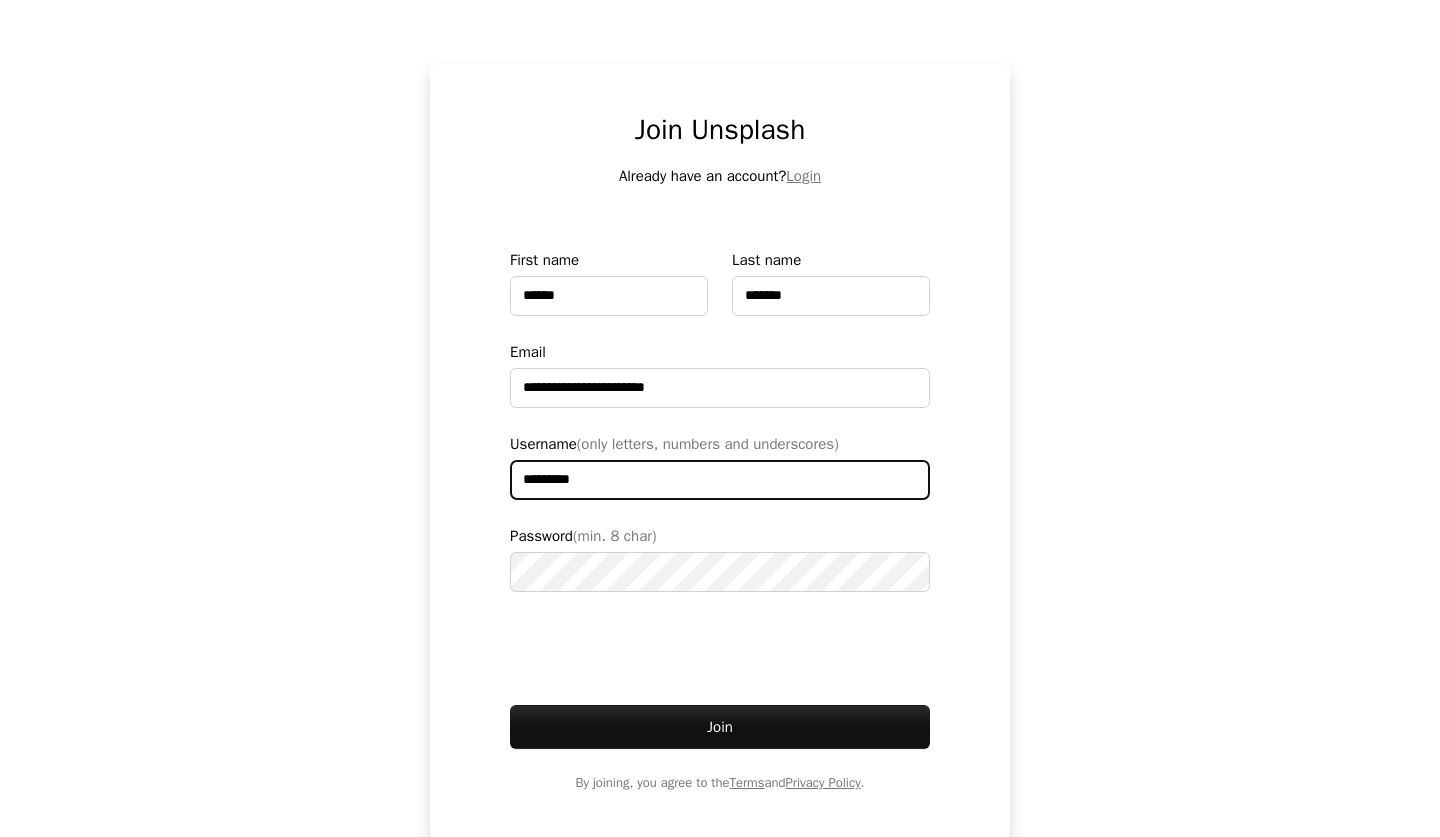 type on "*********" 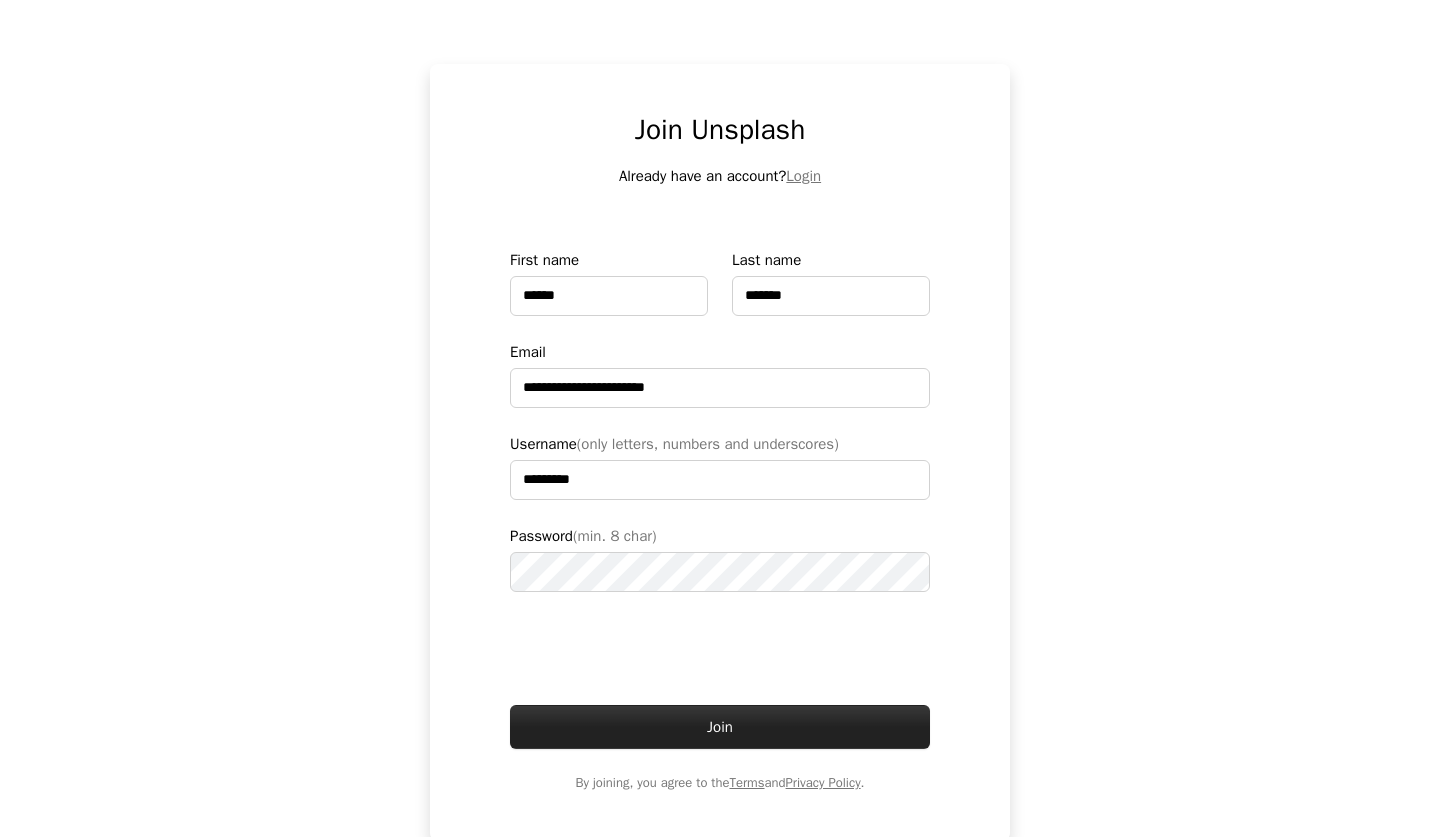 click on "Join" at bounding box center (720, 727) 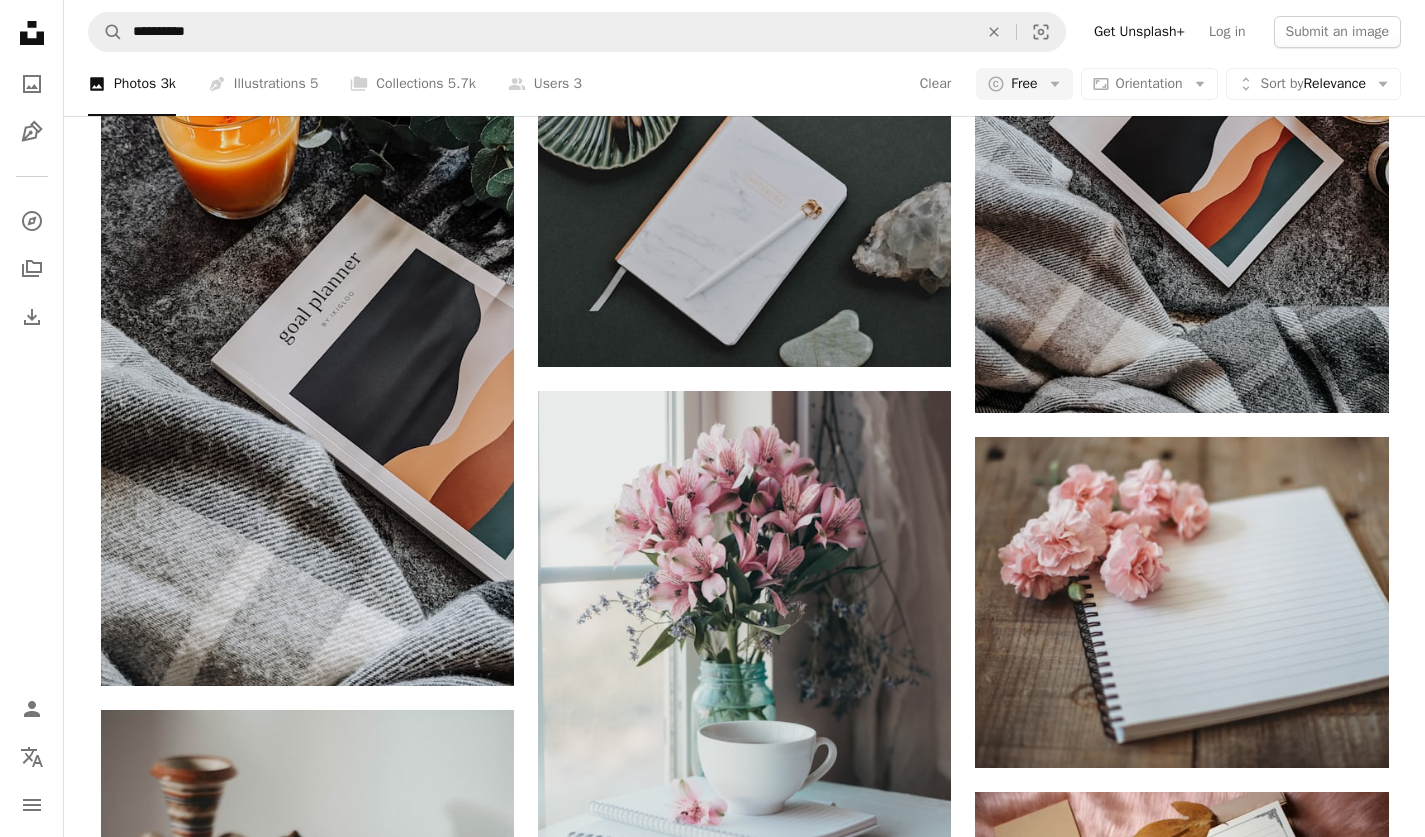 scroll, scrollTop: 36639, scrollLeft: 0, axis: vertical 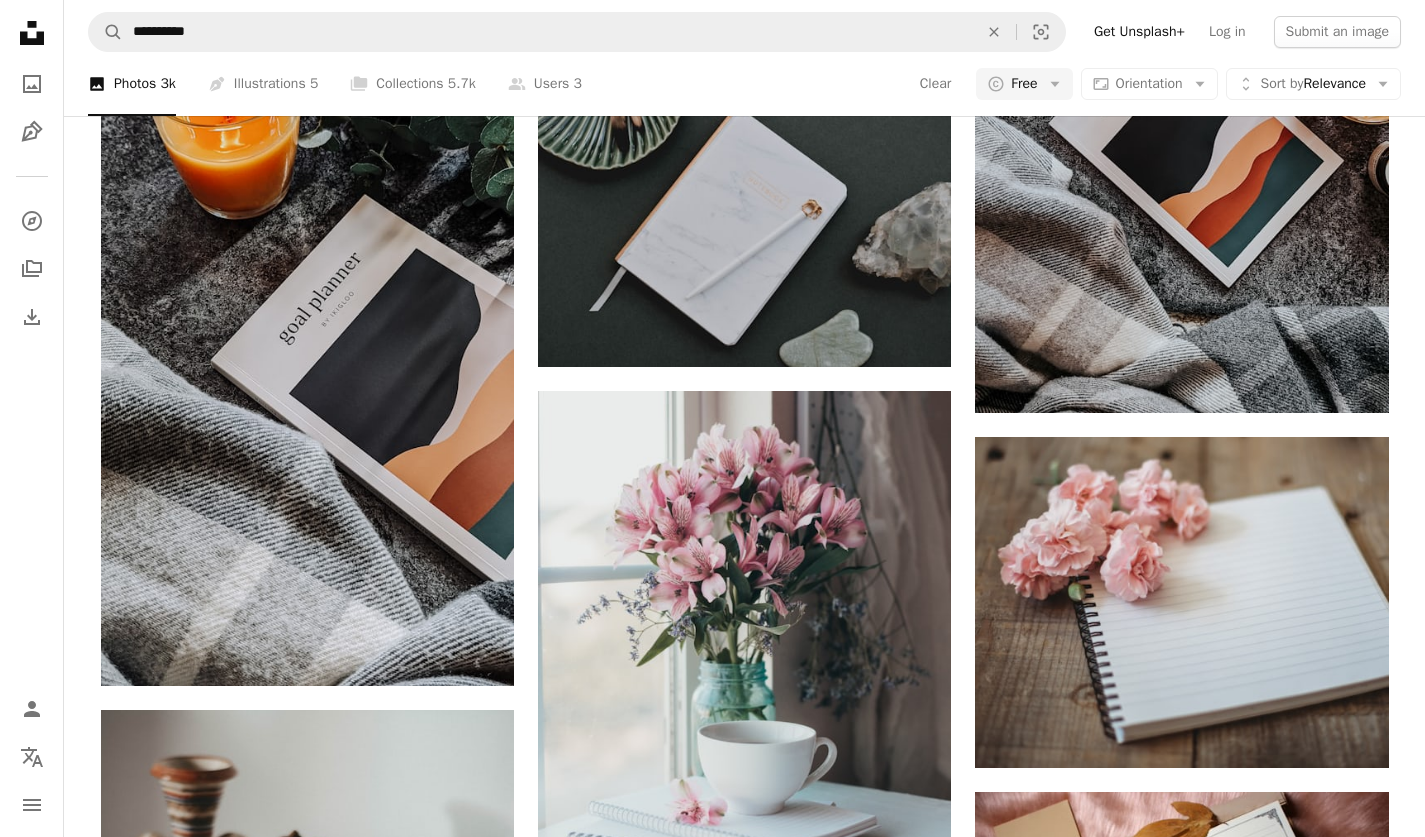 click on "Arrow pointing down" 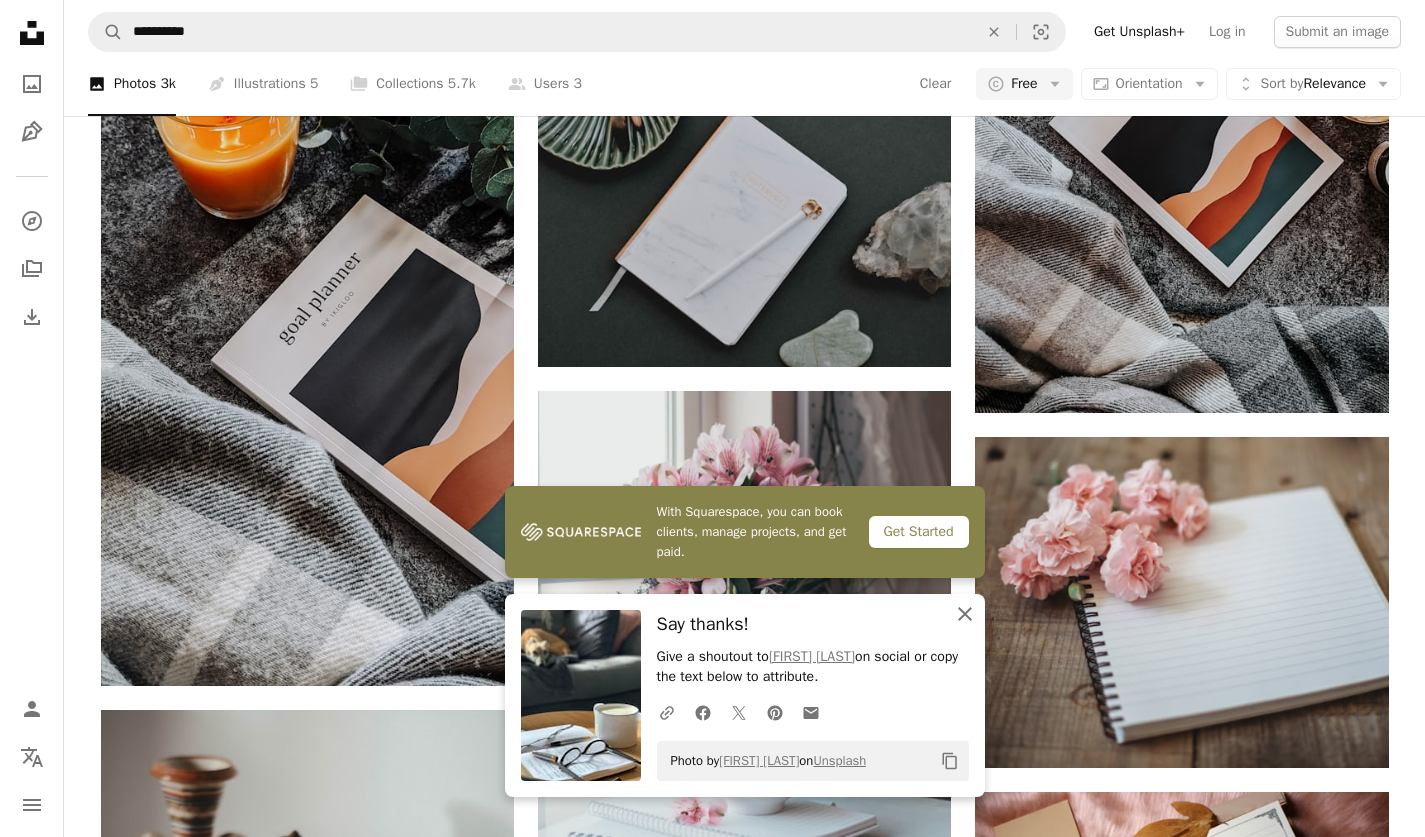 click 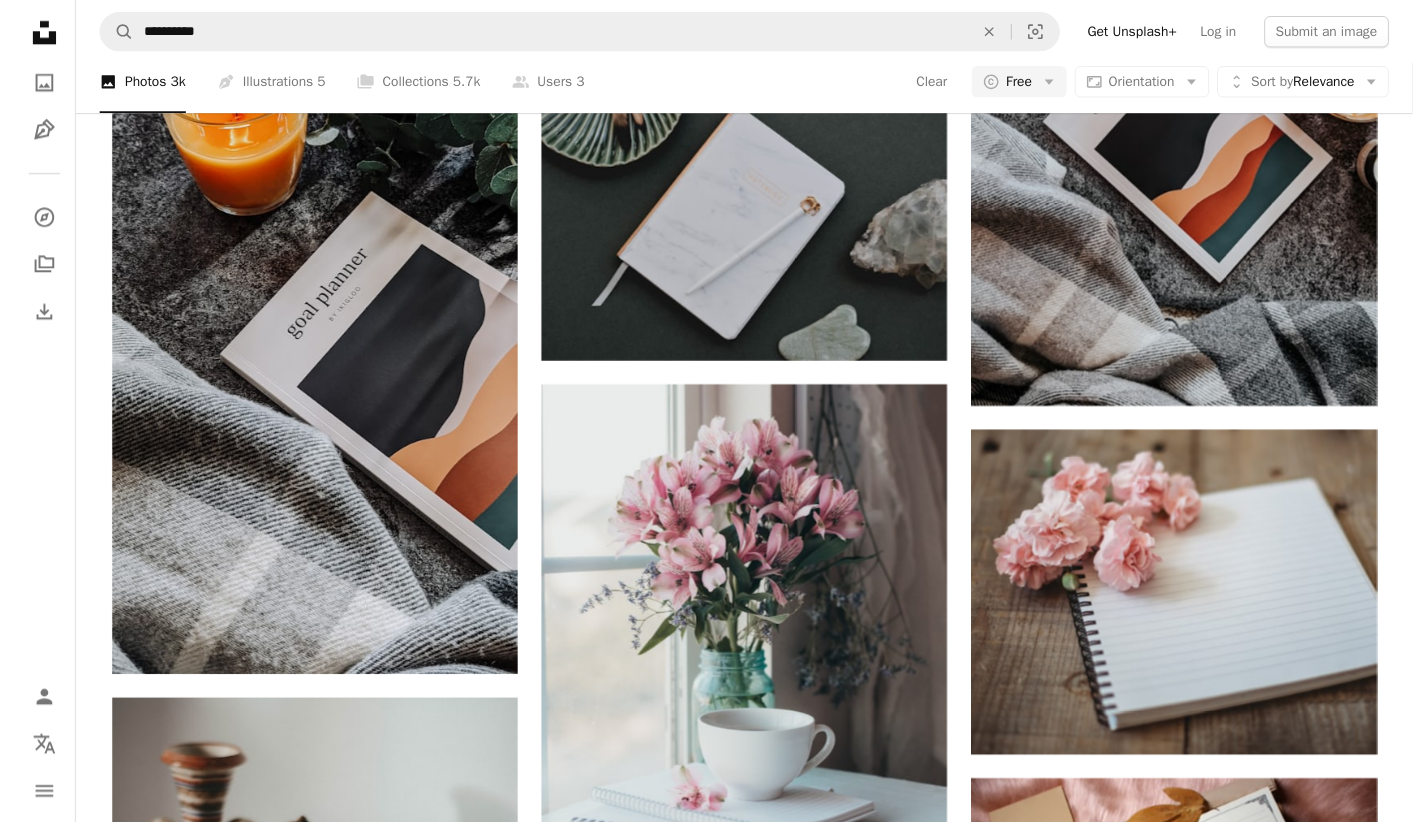 scroll, scrollTop: 1834, scrollLeft: 0, axis: vertical 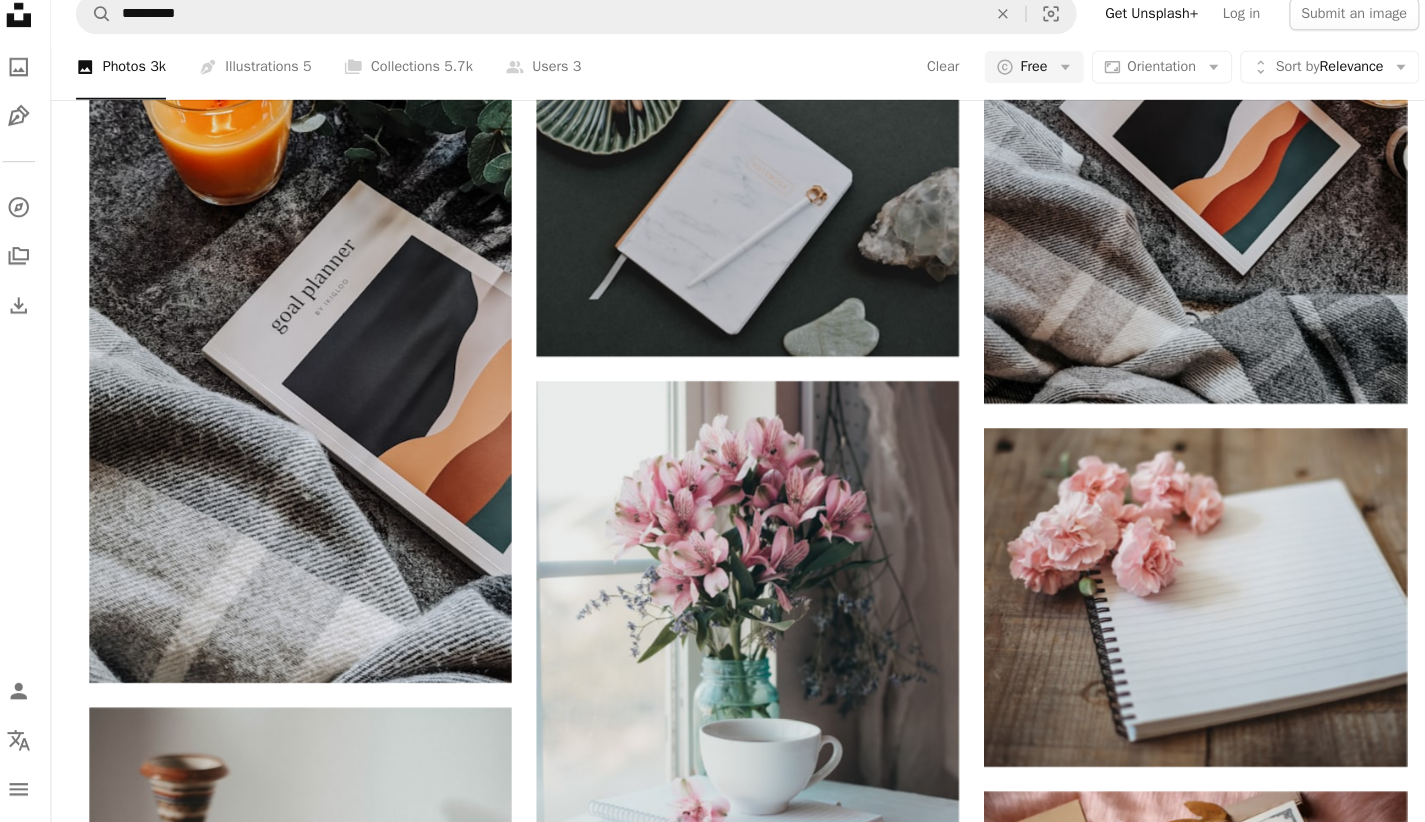 click on "Arrow pointing down" 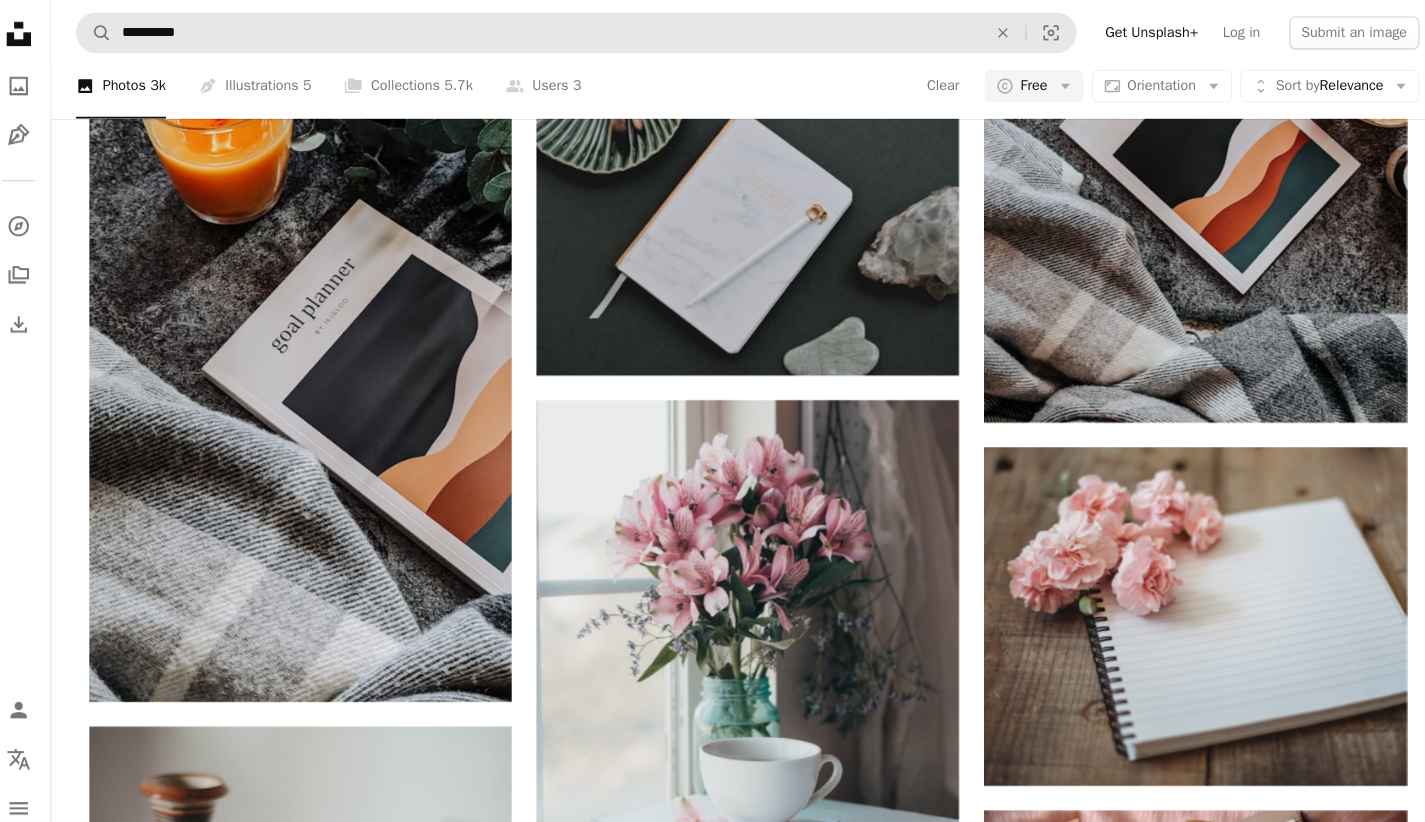 scroll, scrollTop: 0, scrollLeft: 0, axis: both 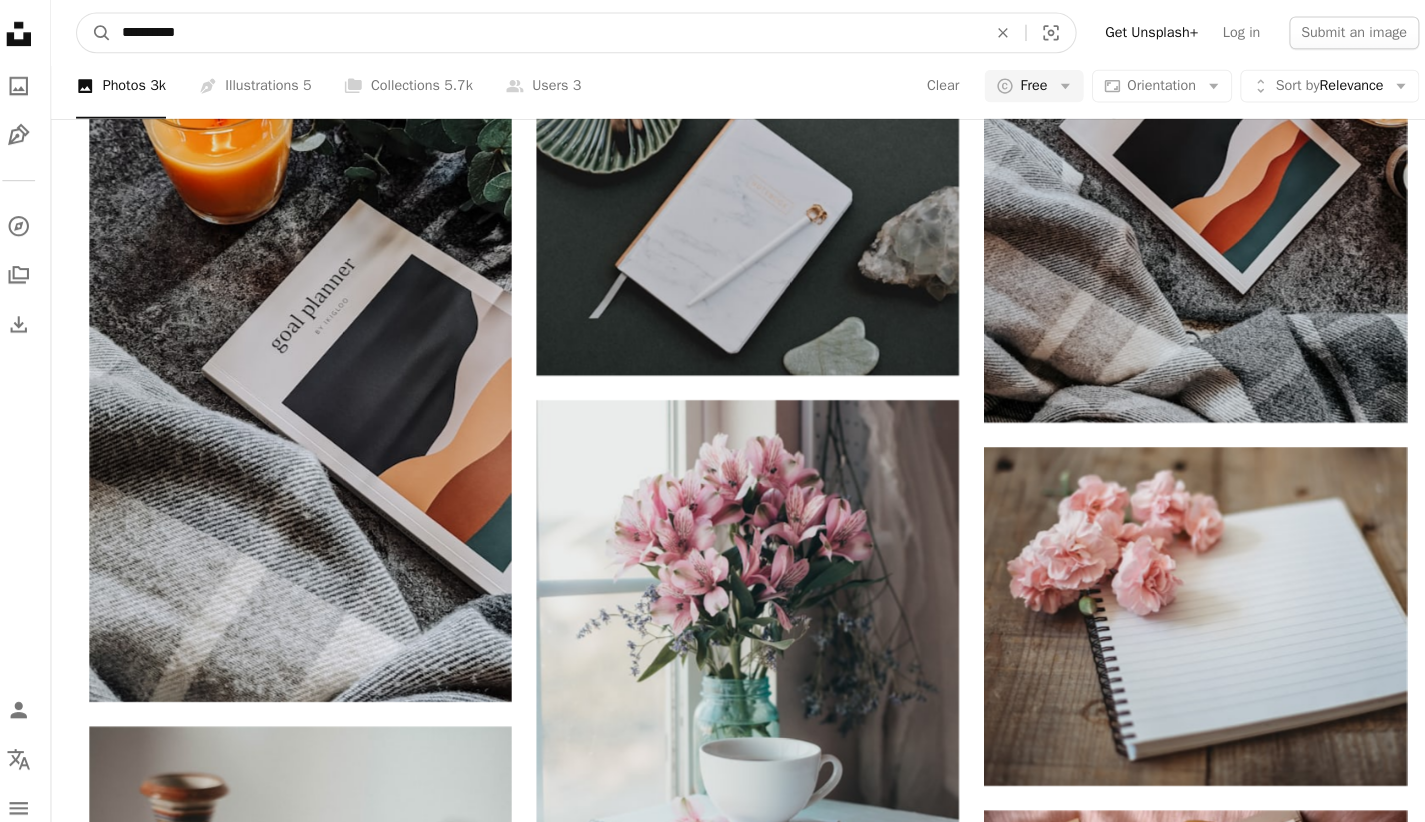 click on "**********" at bounding box center [547, 32] 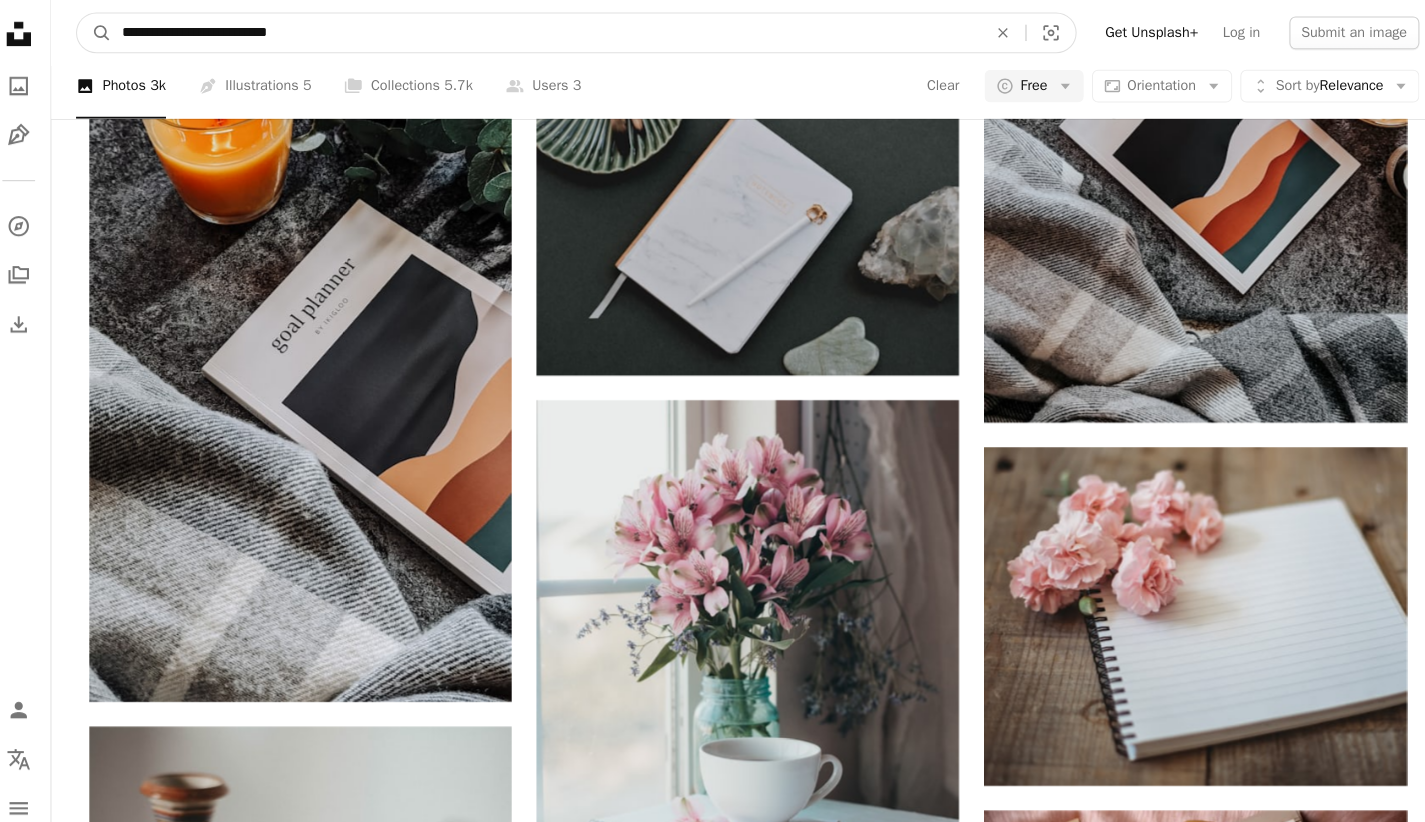 type on "**********" 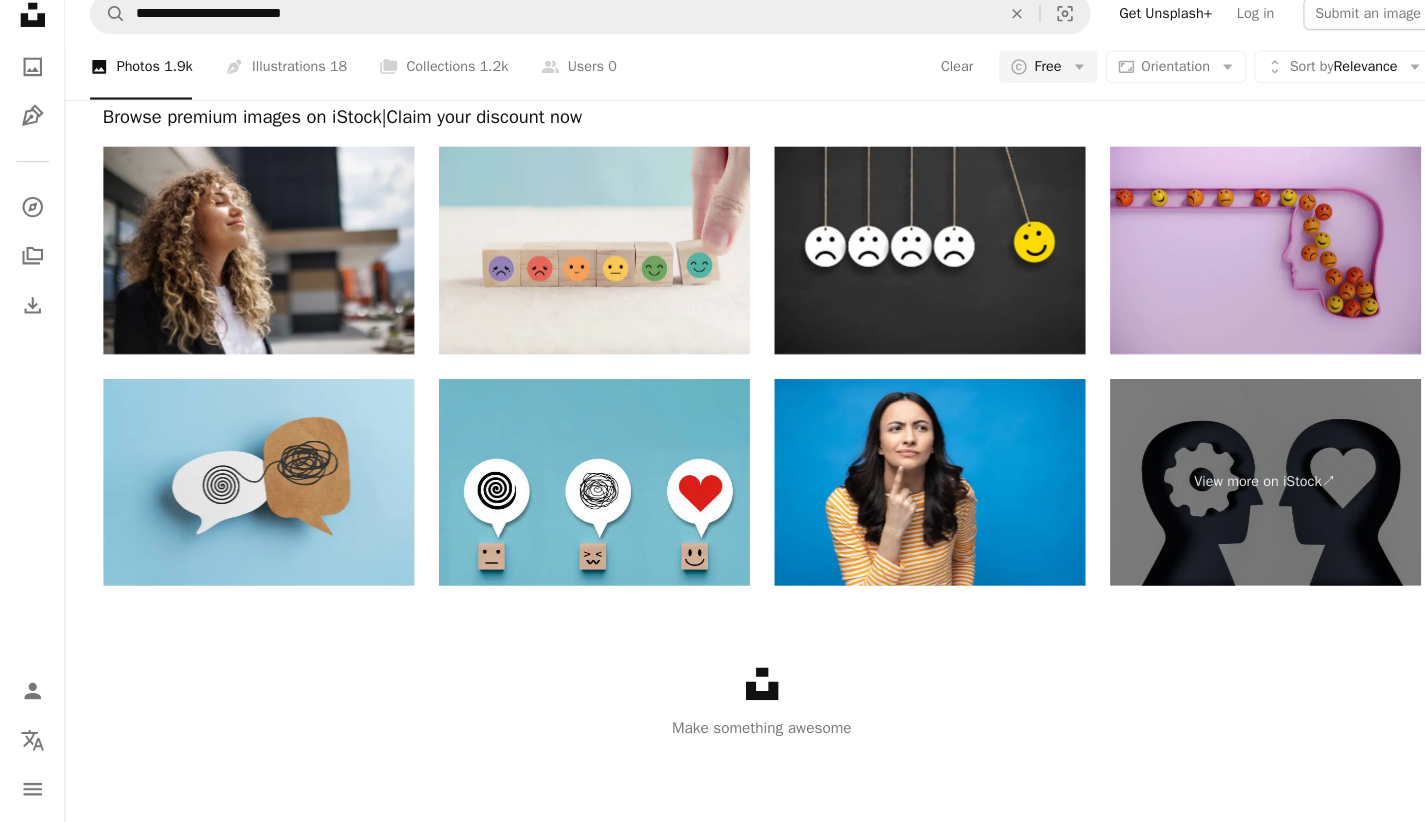 scroll, scrollTop: 3398, scrollLeft: 0, axis: vertical 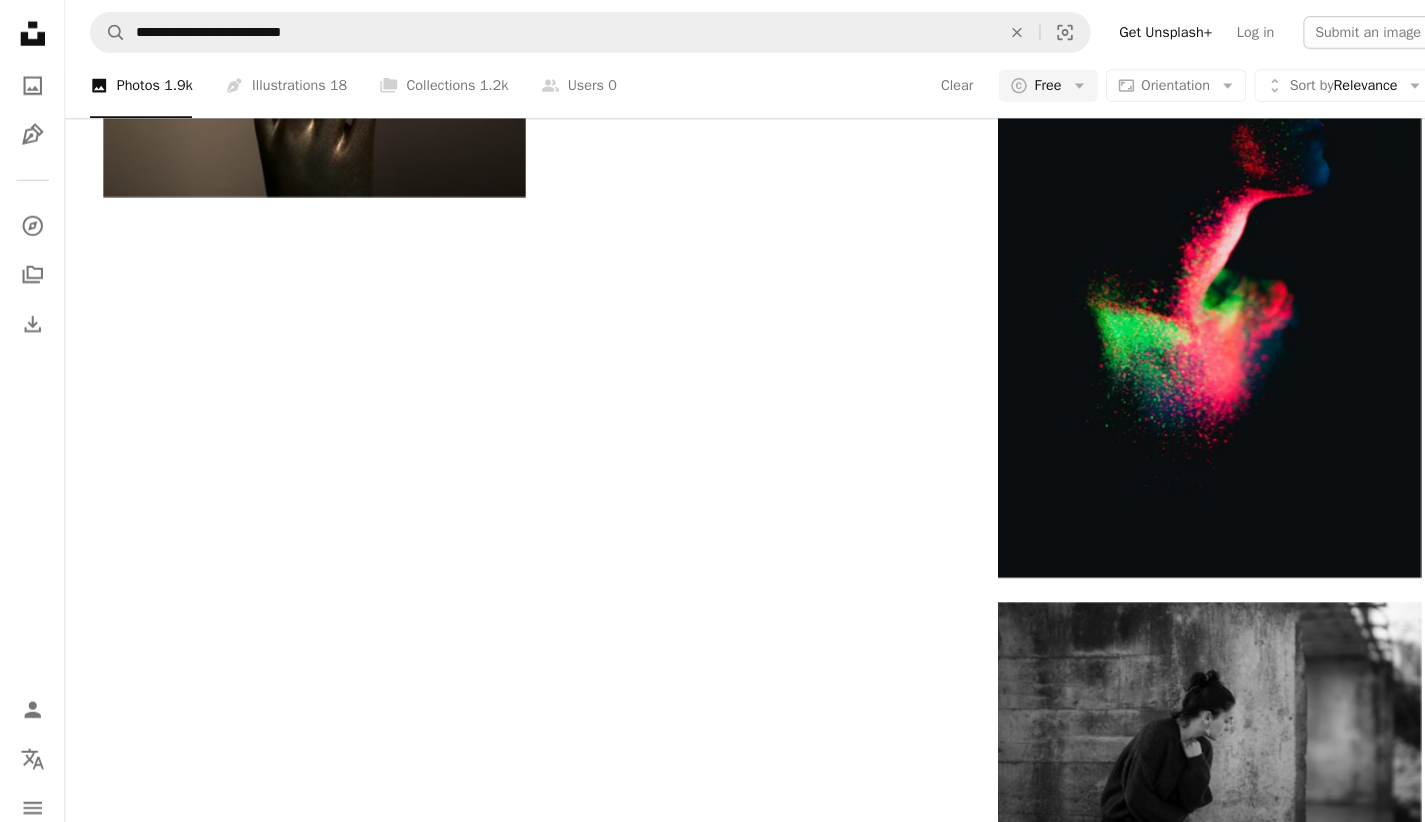 click on "Arrow pointing down" 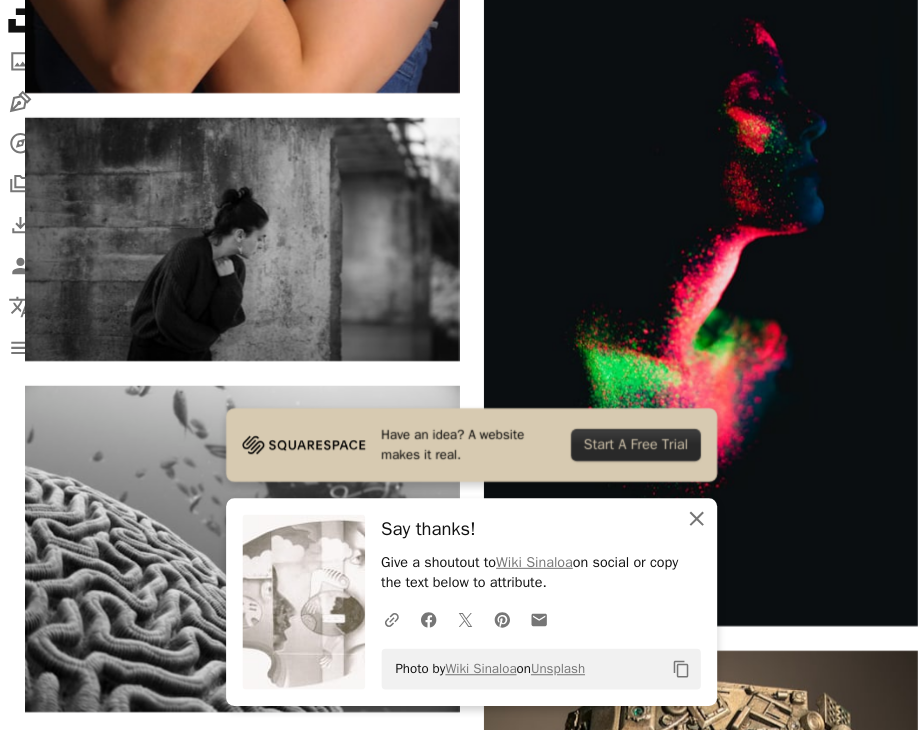 click on "An X shape" 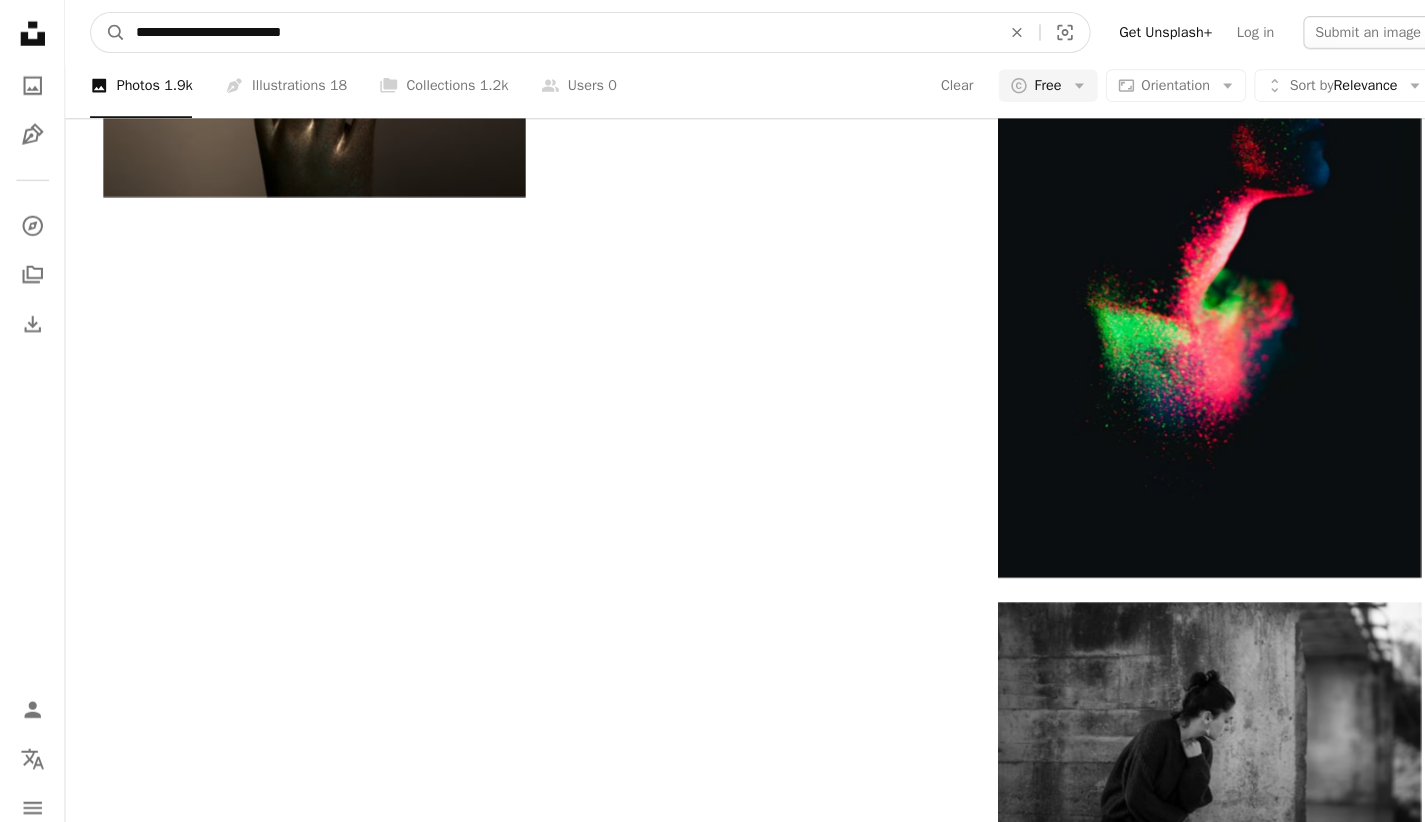 click on "**********" at bounding box center [547, 32] 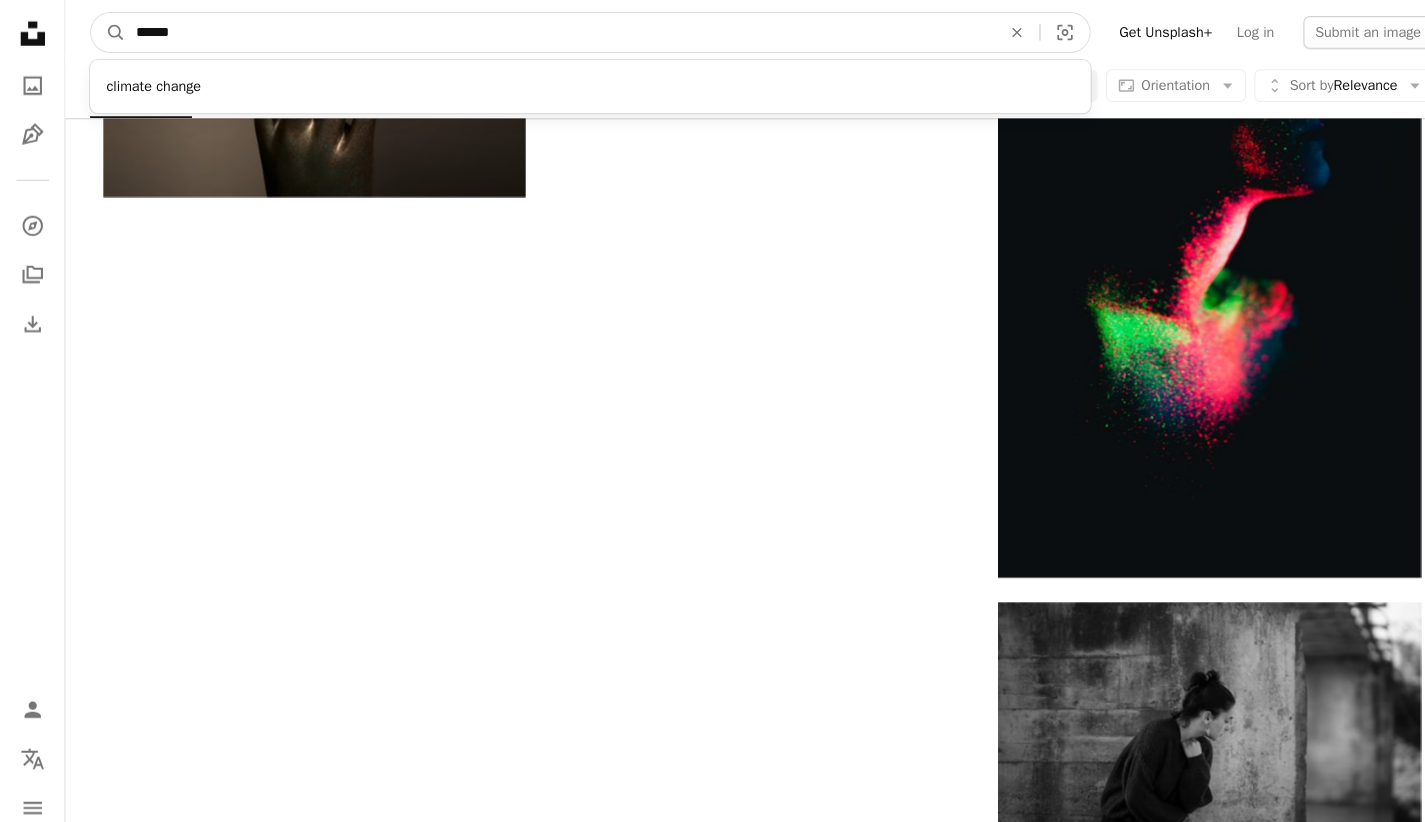 type on "******" 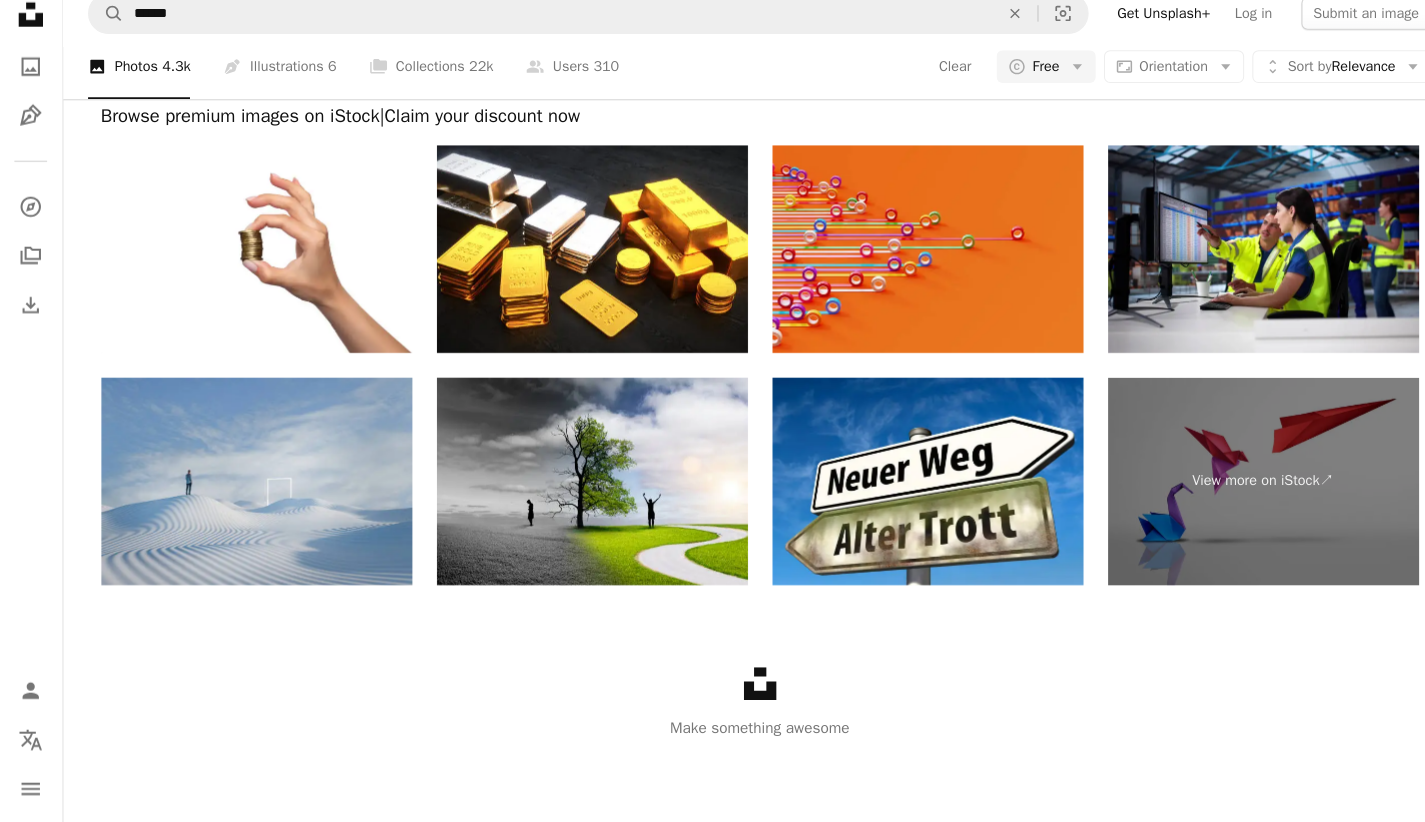 scroll, scrollTop: 3036, scrollLeft: 0, axis: vertical 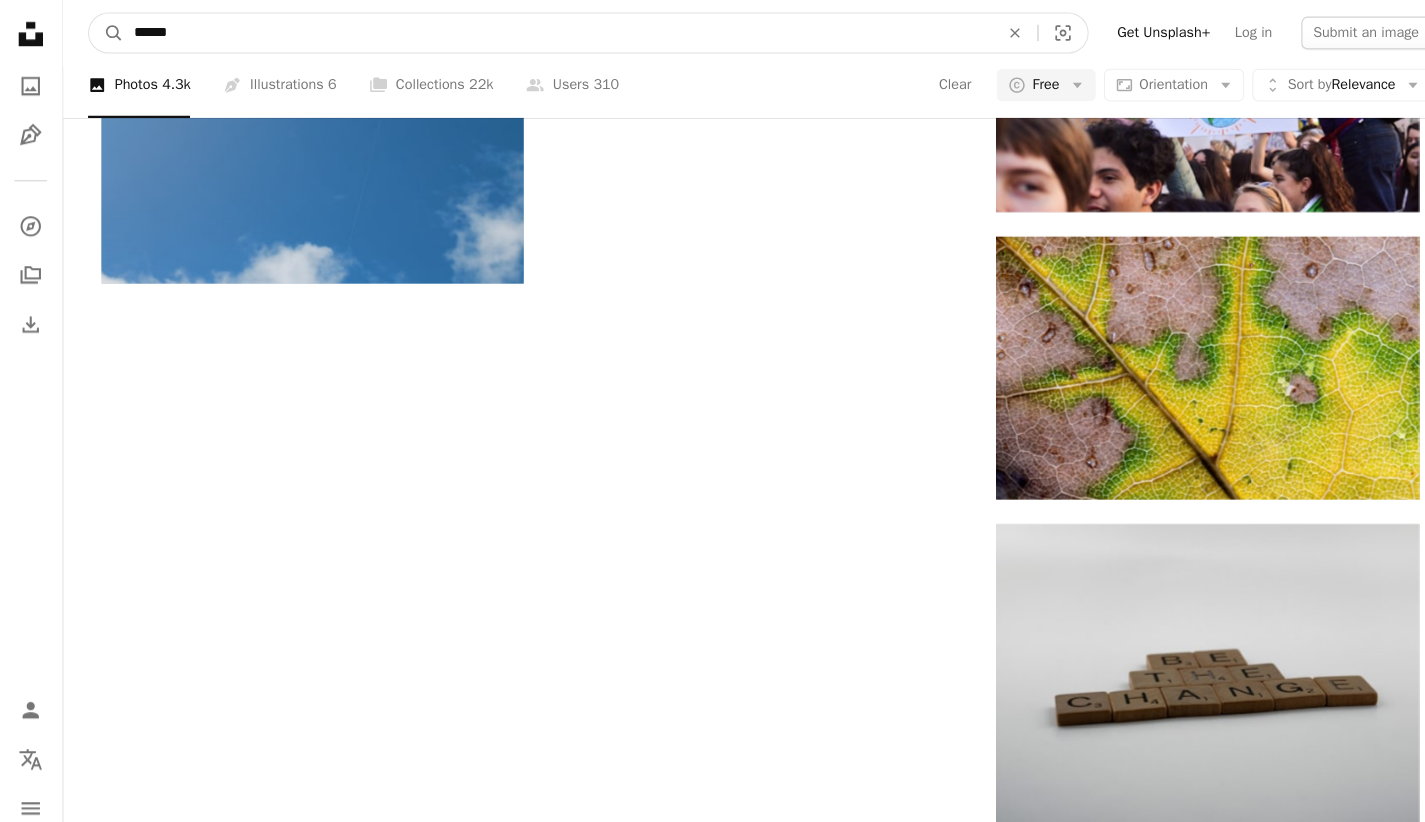 click on "******" at bounding box center [547, 32] 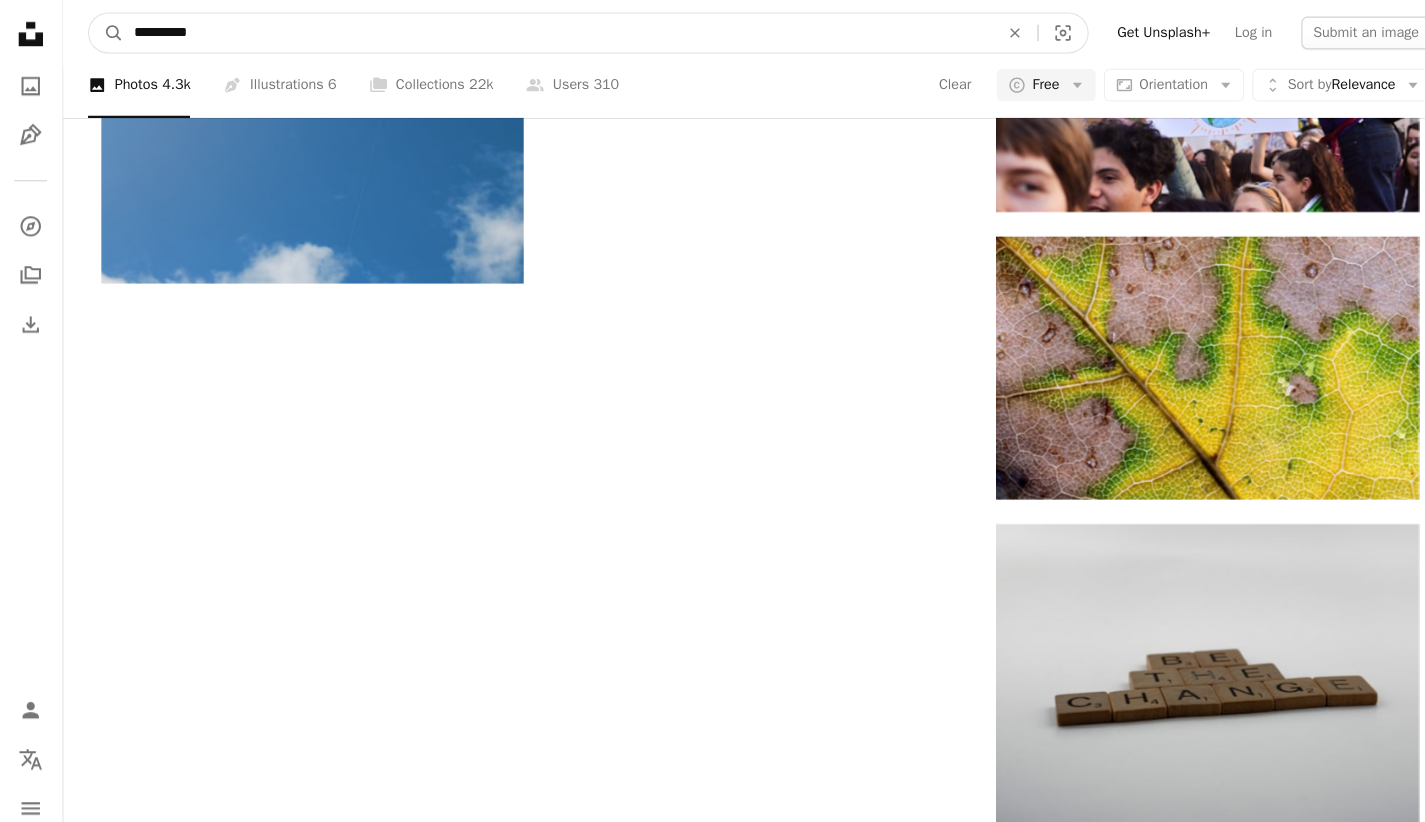 type on "**********" 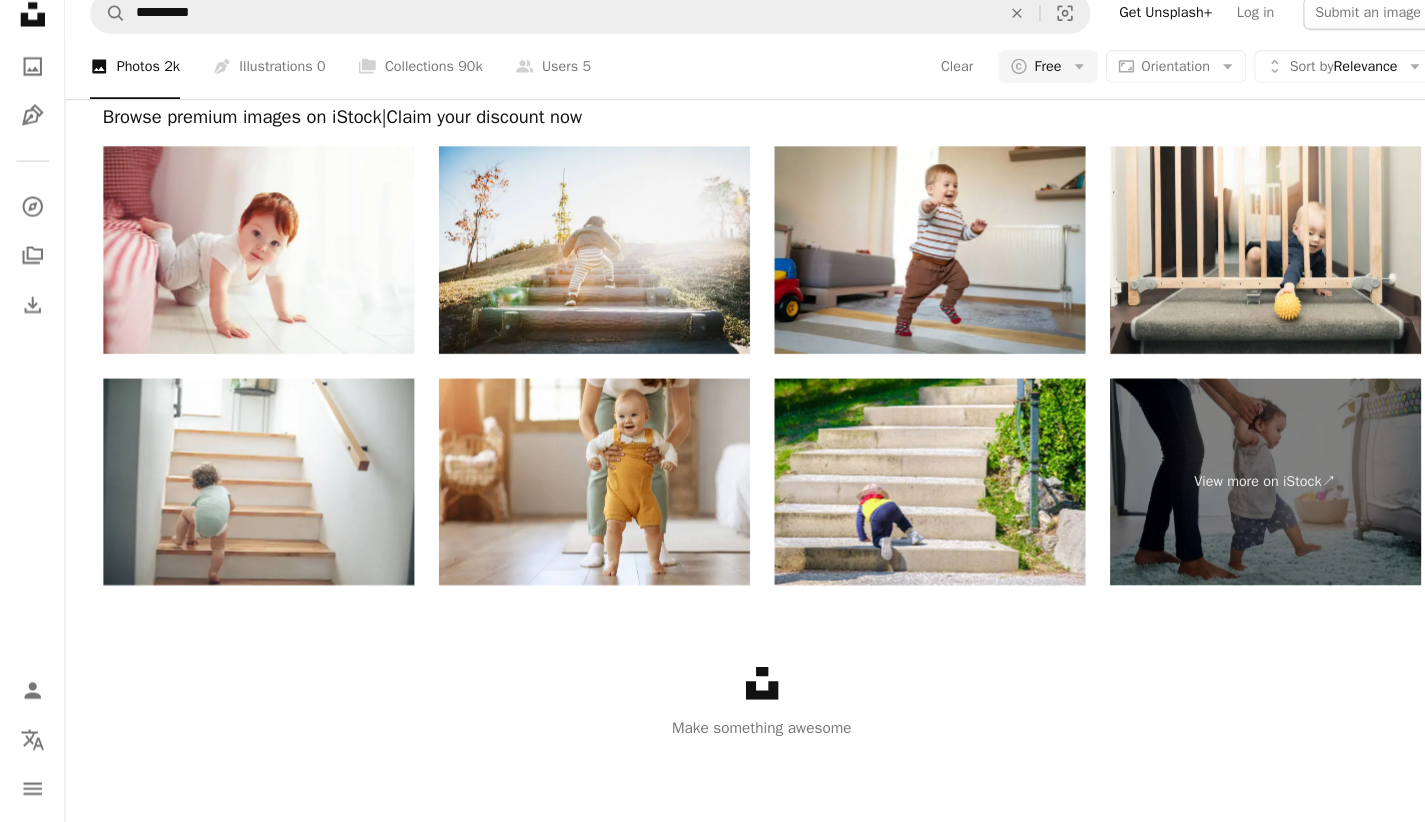 scroll, scrollTop: 2812, scrollLeft: 0, axis: vertical 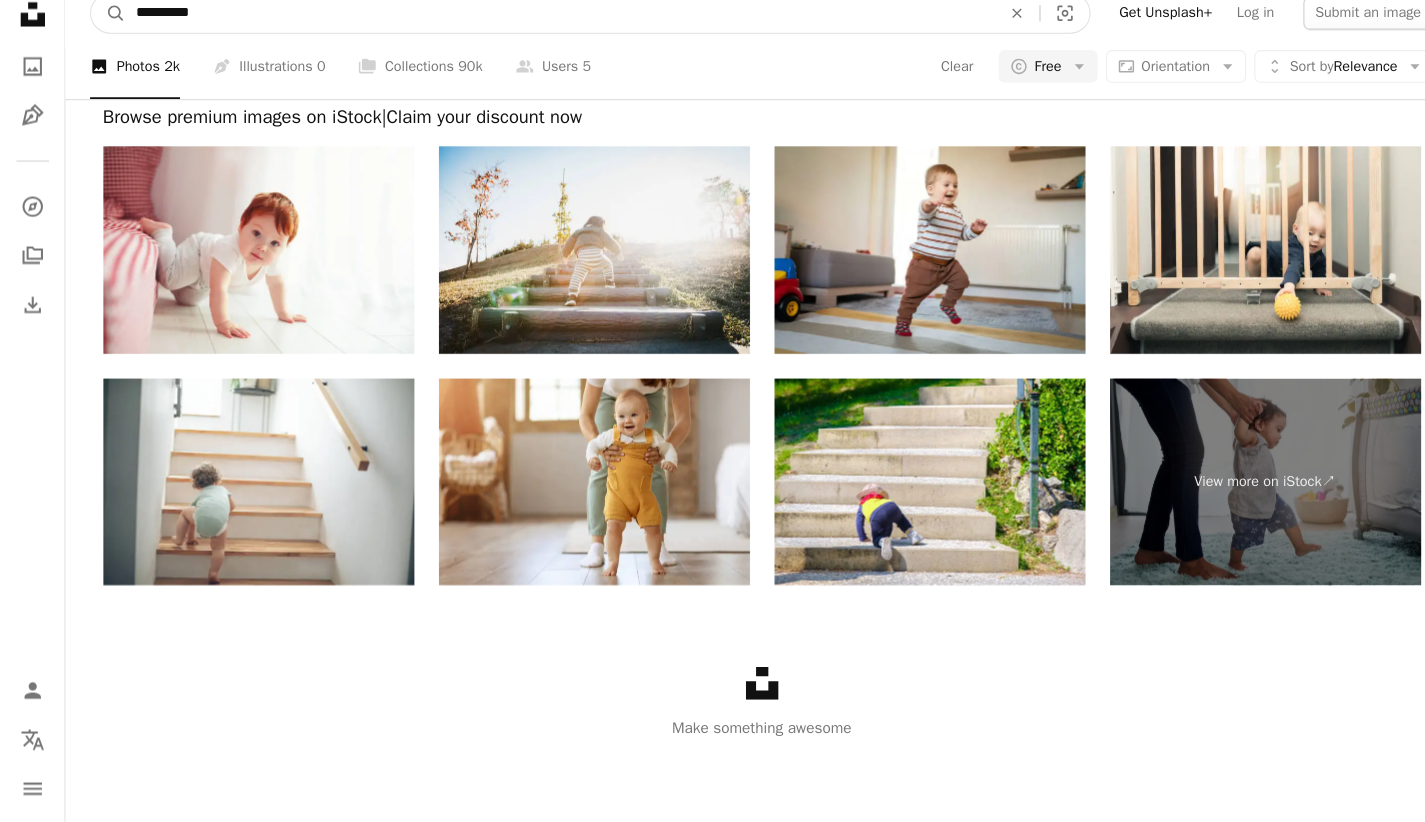 click on "**********" at bounding box center (547, 32) 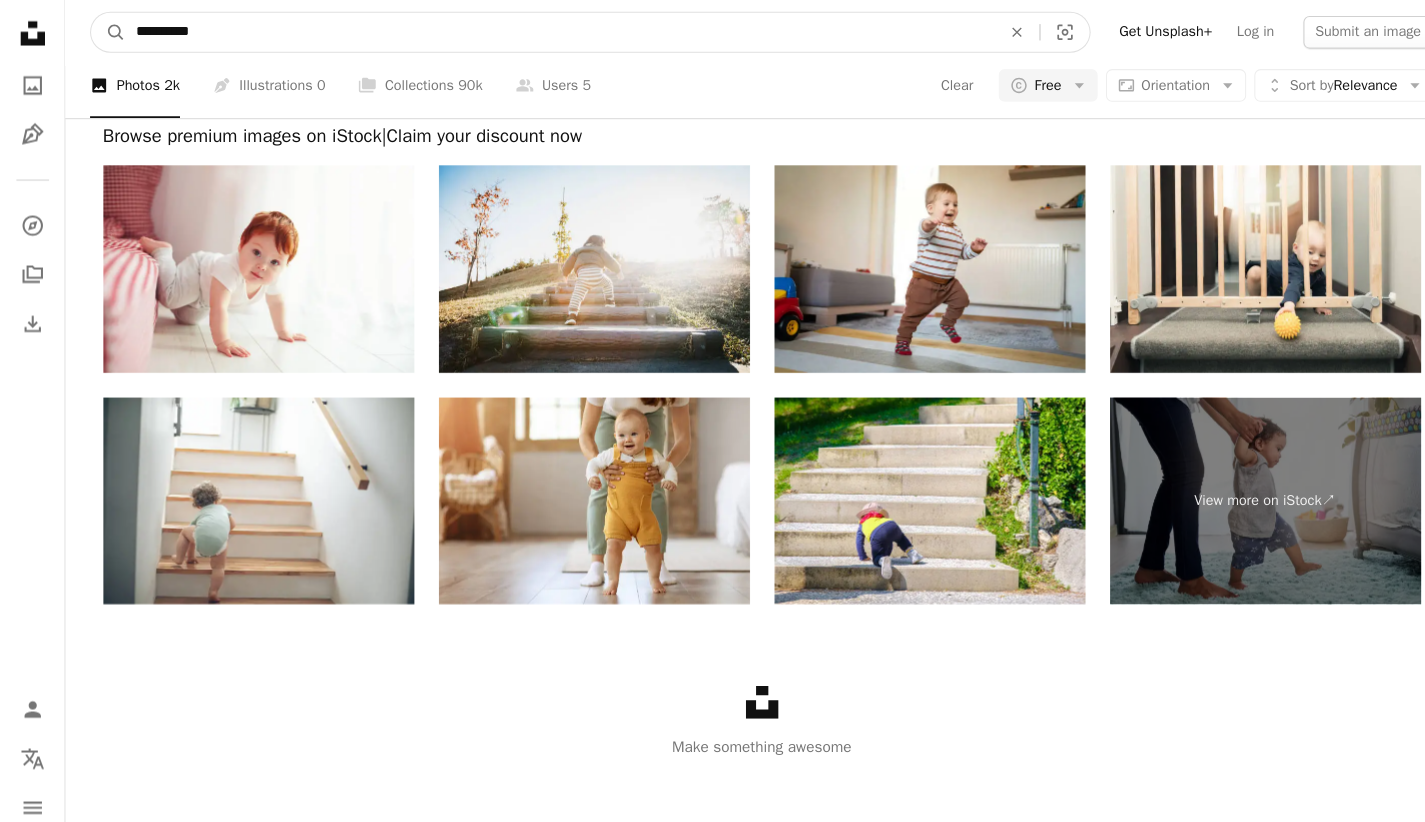 scroll, scrollTop: 3636, scrollLeft: 0, axis: vertical 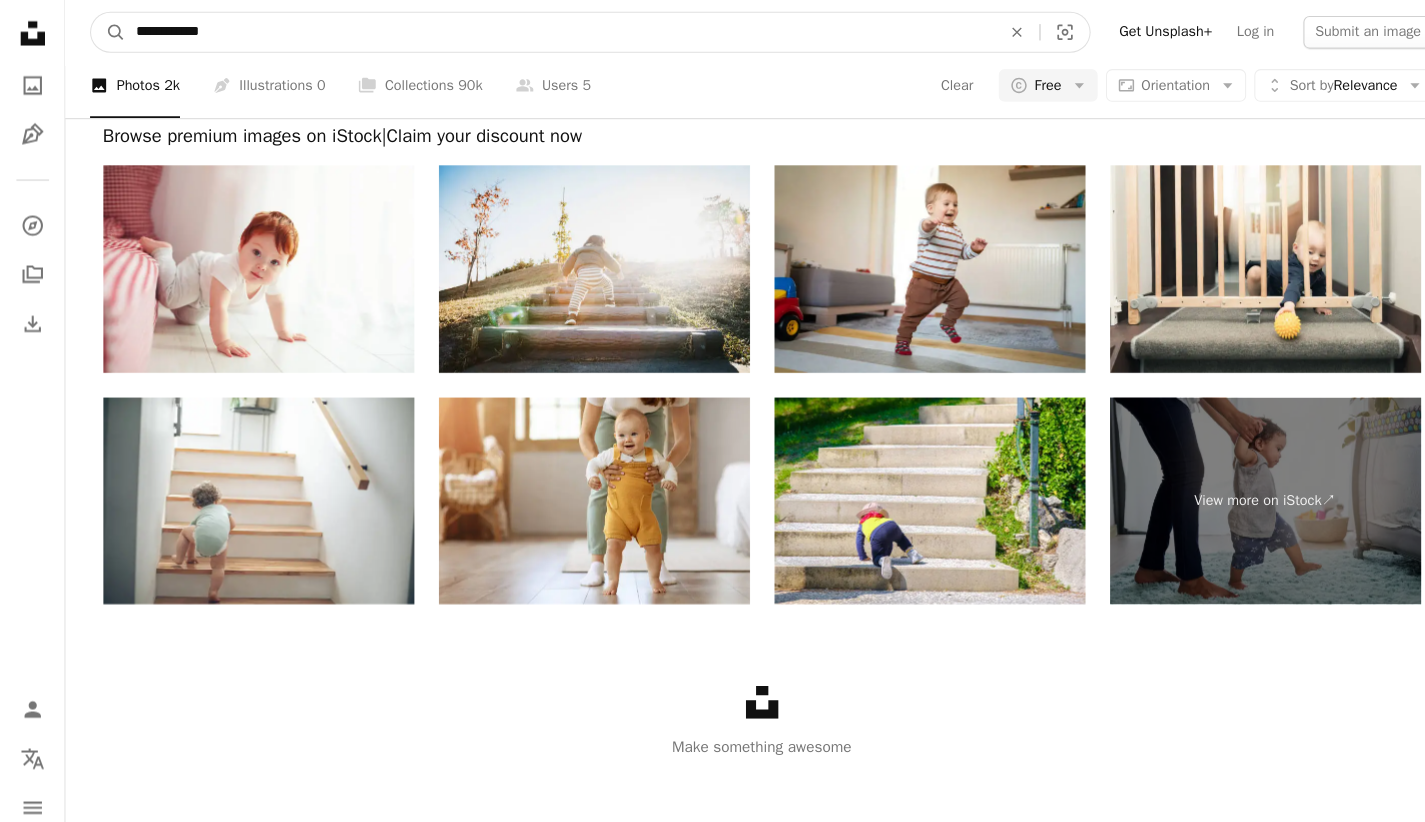 type on "**********" 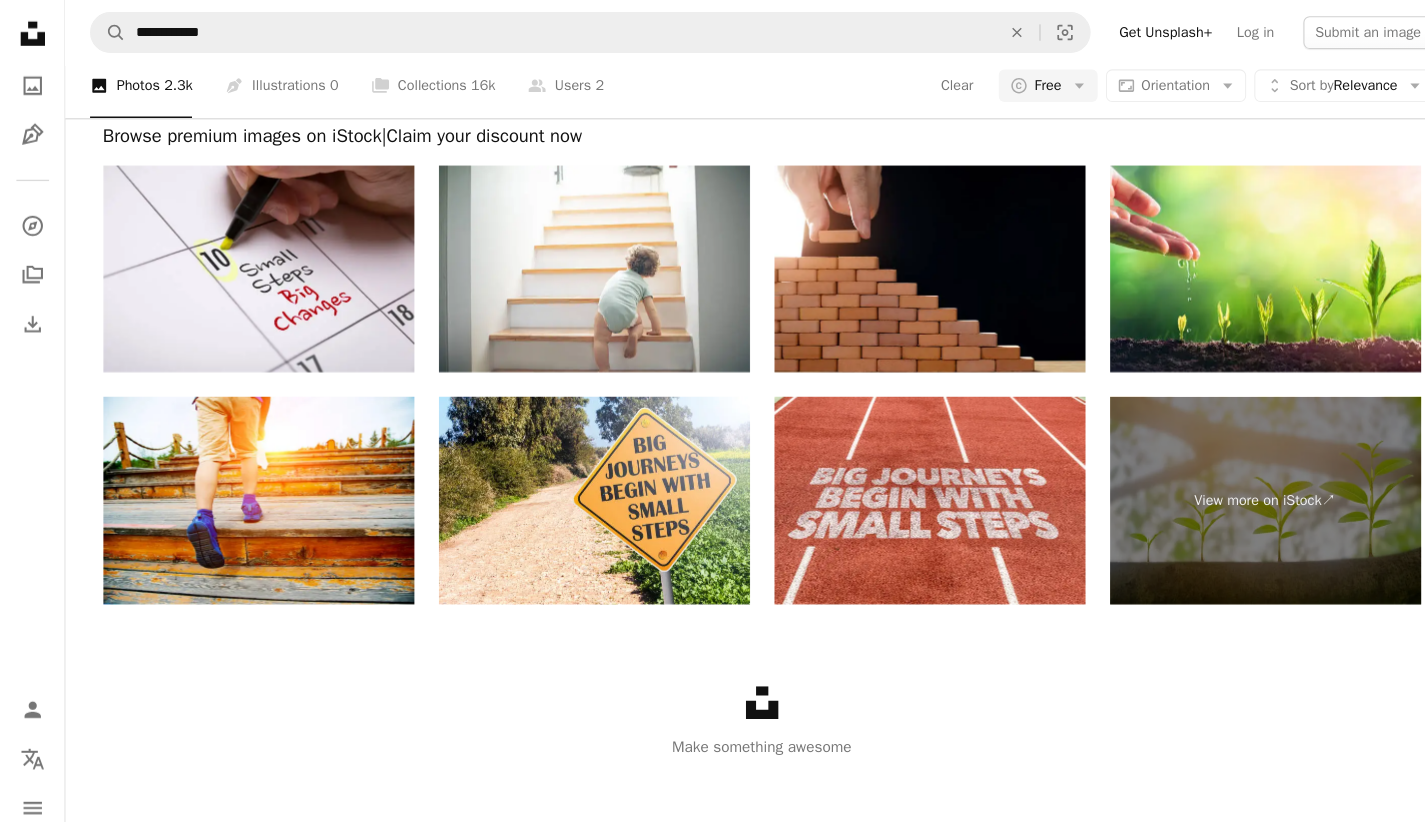 scroll, scrollTop: 700, scrollLeft: 0, axis: vertical 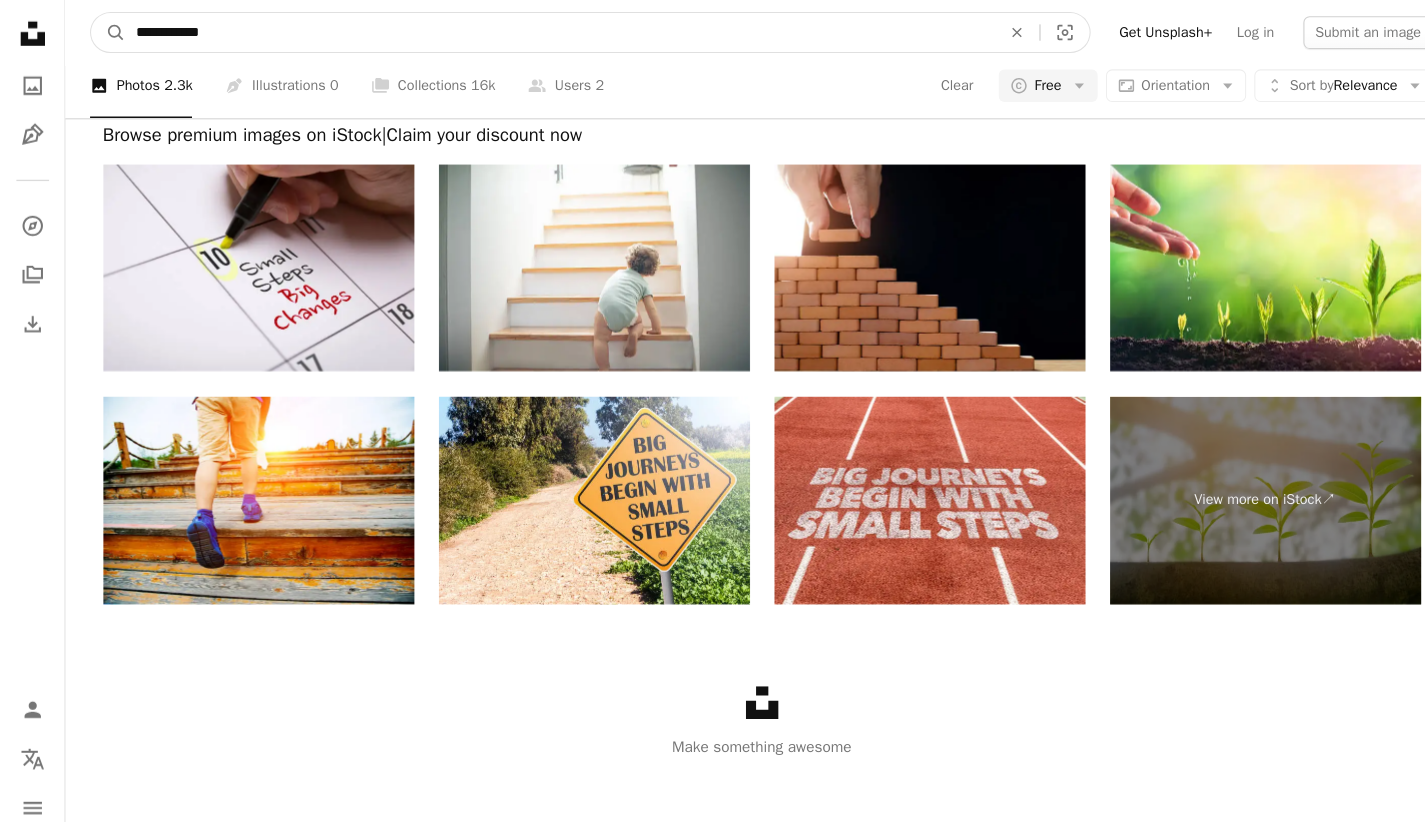 click on "**********" at bounding box center (547, 32) 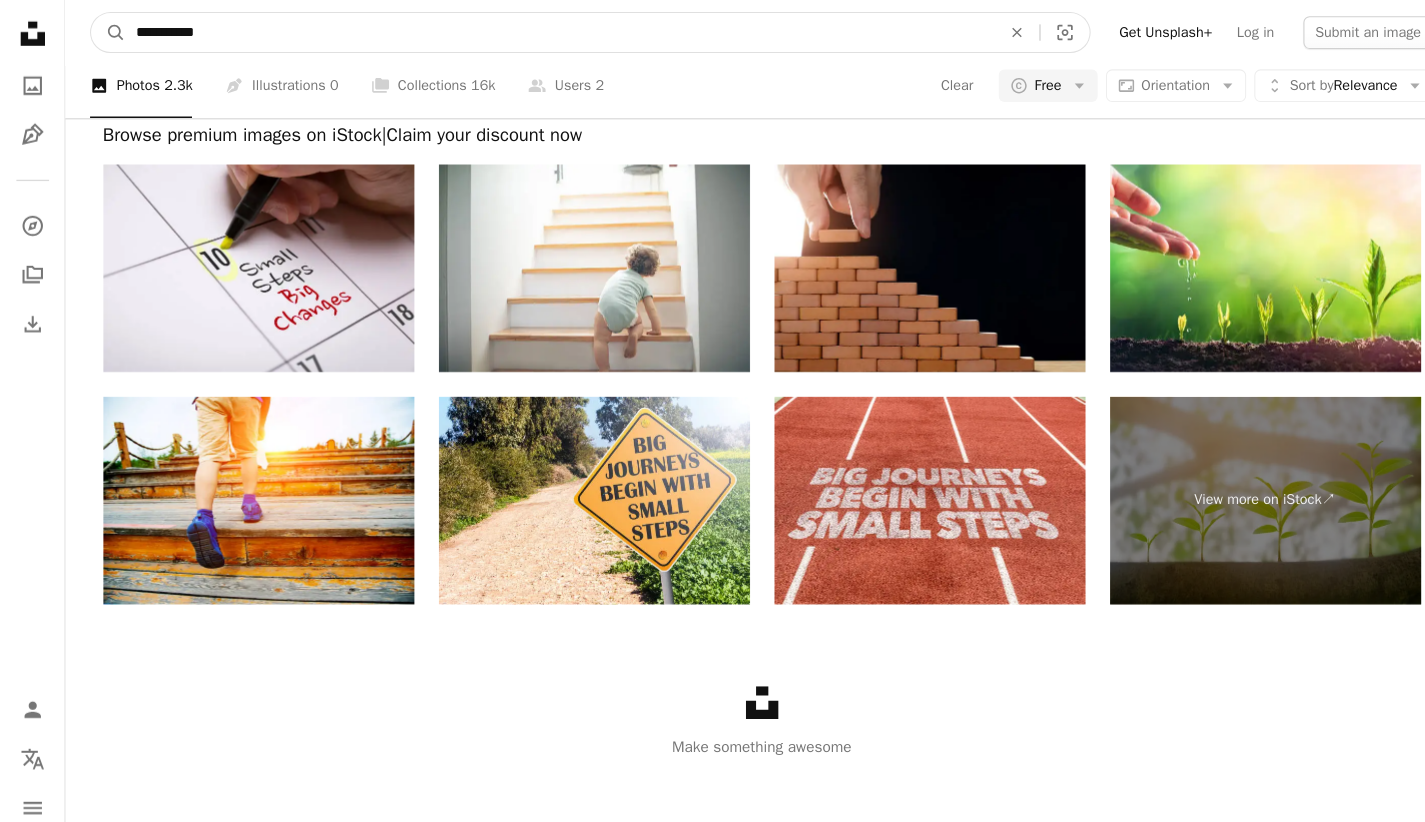type on "**********" 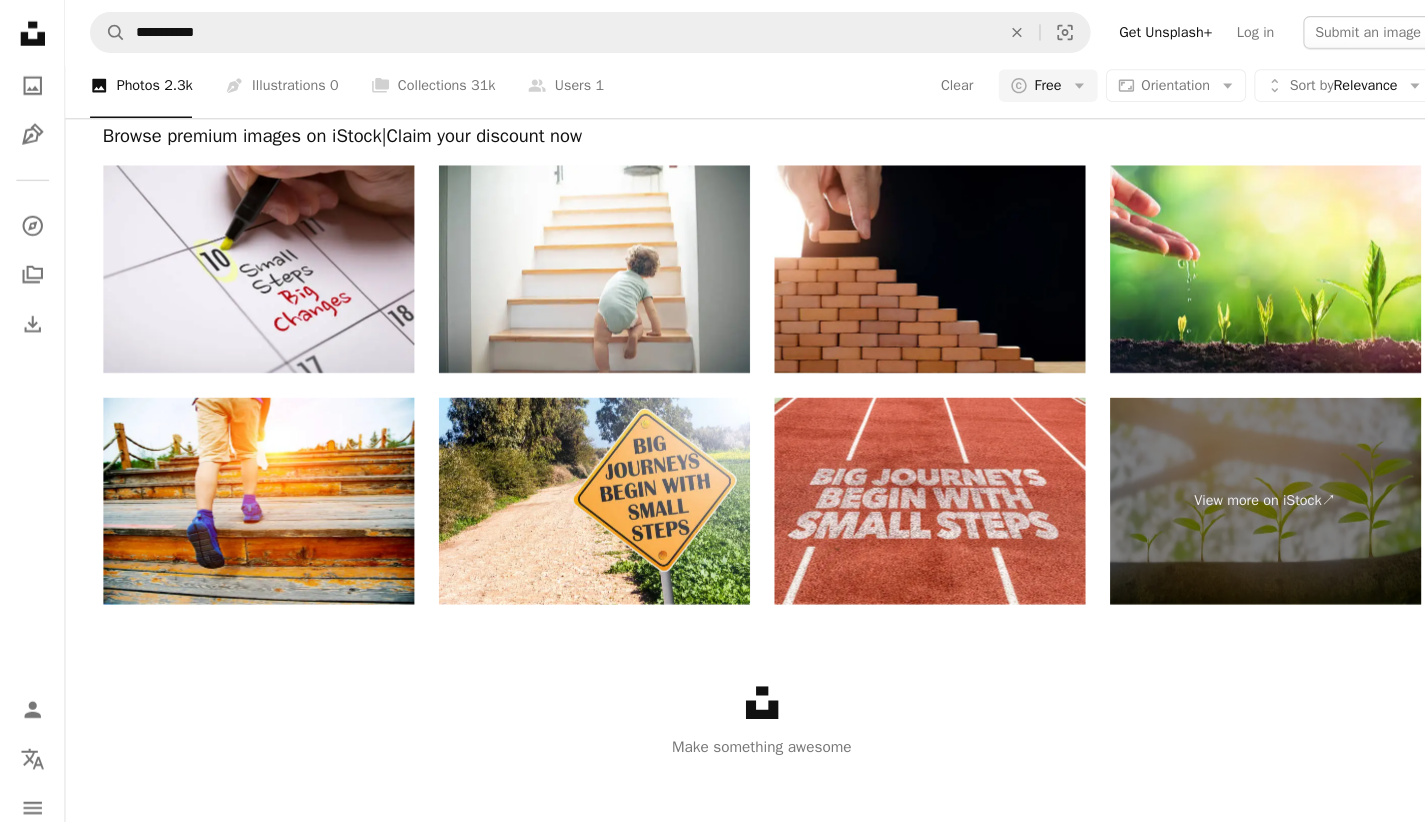 scroll, scrollTop: 3900, scrollLeft: 0, axis: vertical 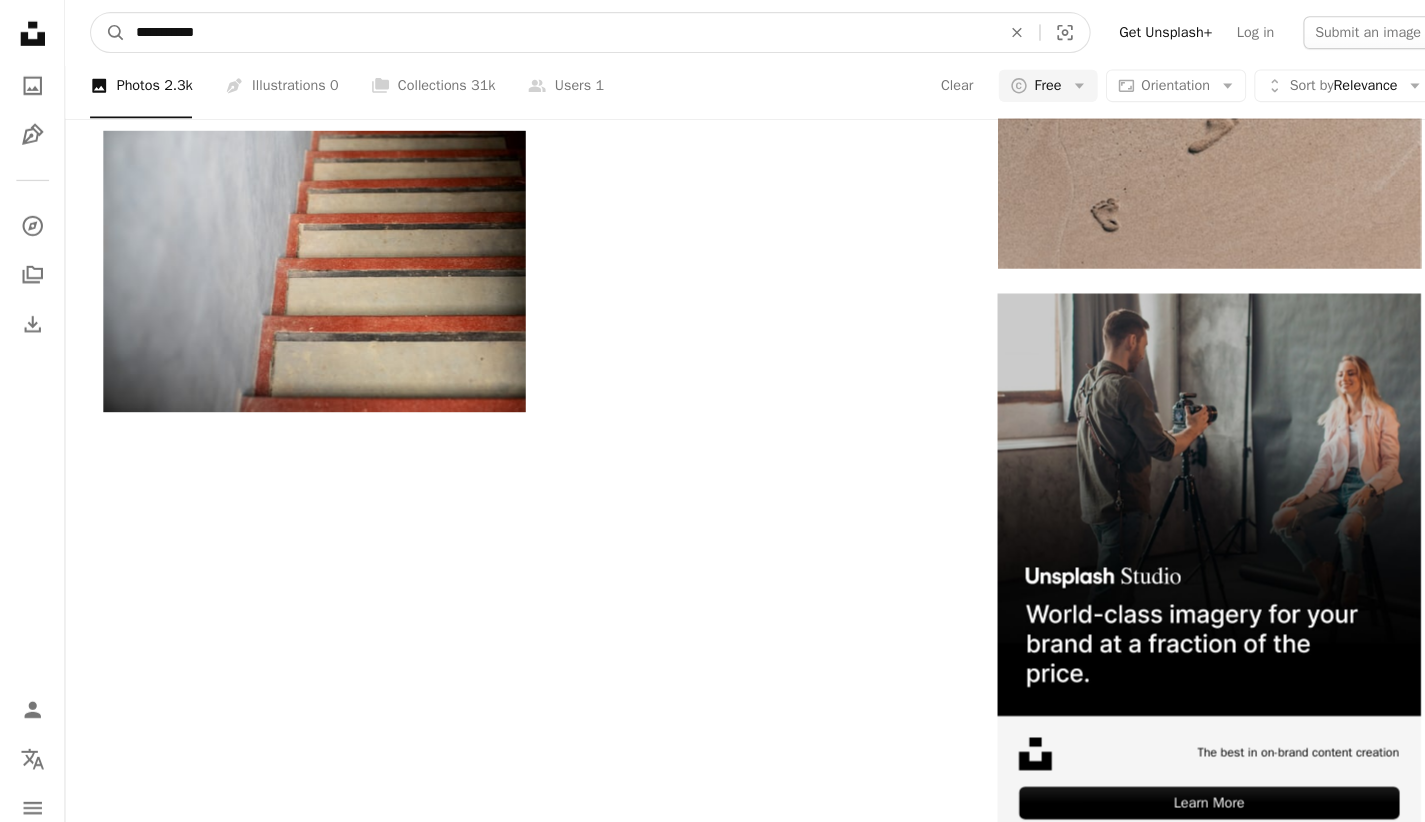 click on "**********" at bounding box center [547, 32] 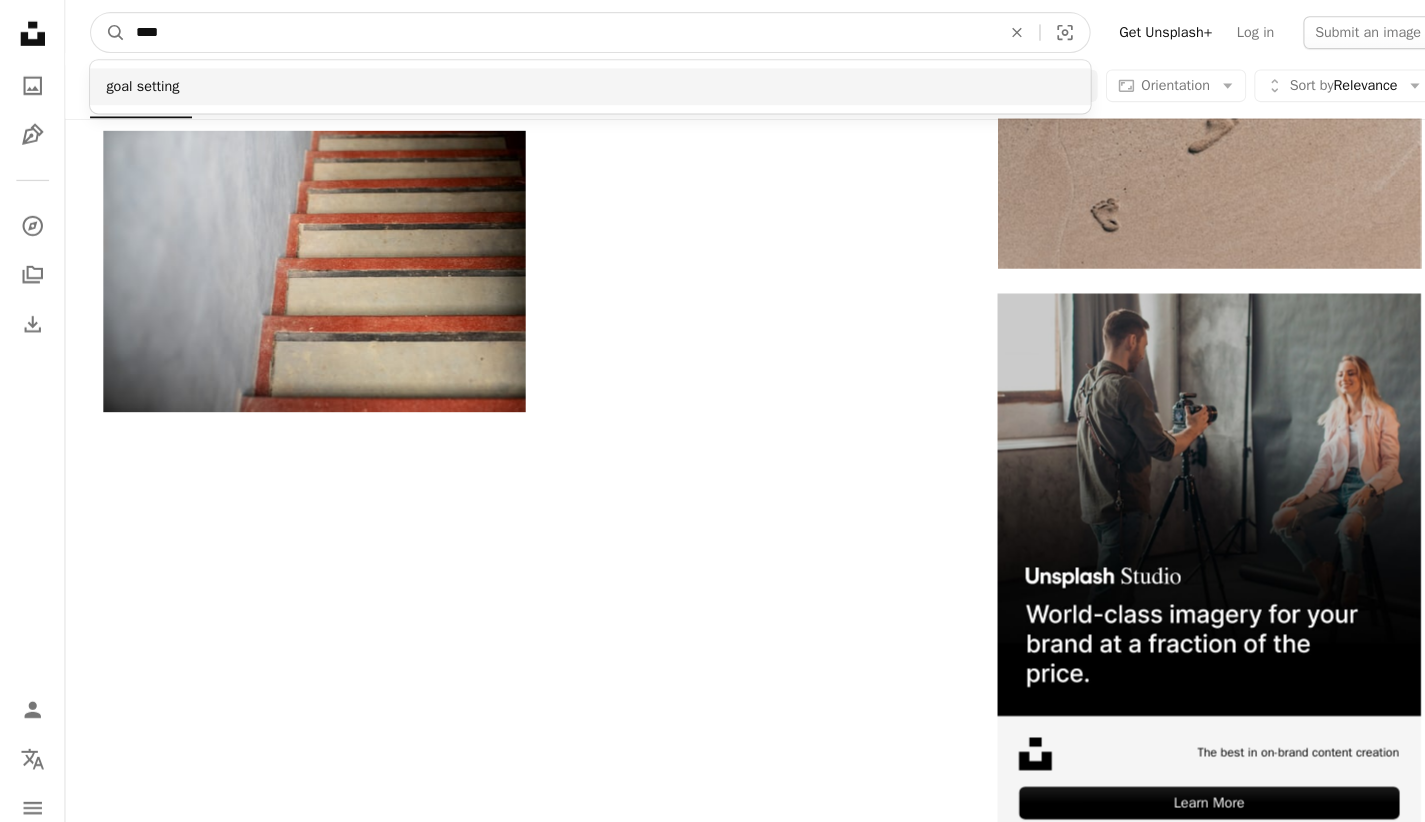 type on "****" 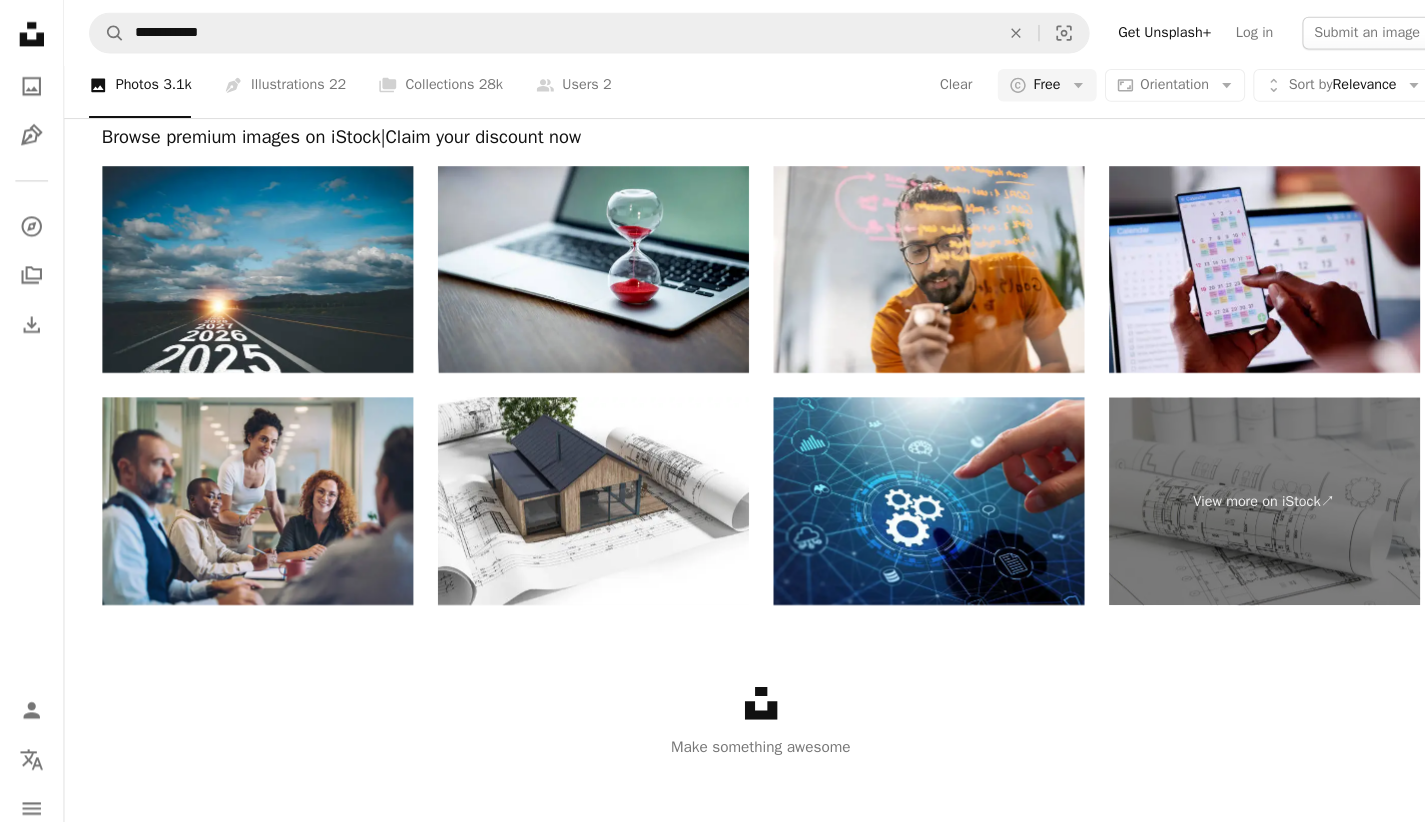 scroll, scrollTop: 3438, scrollLeft: 0, axis: vertical 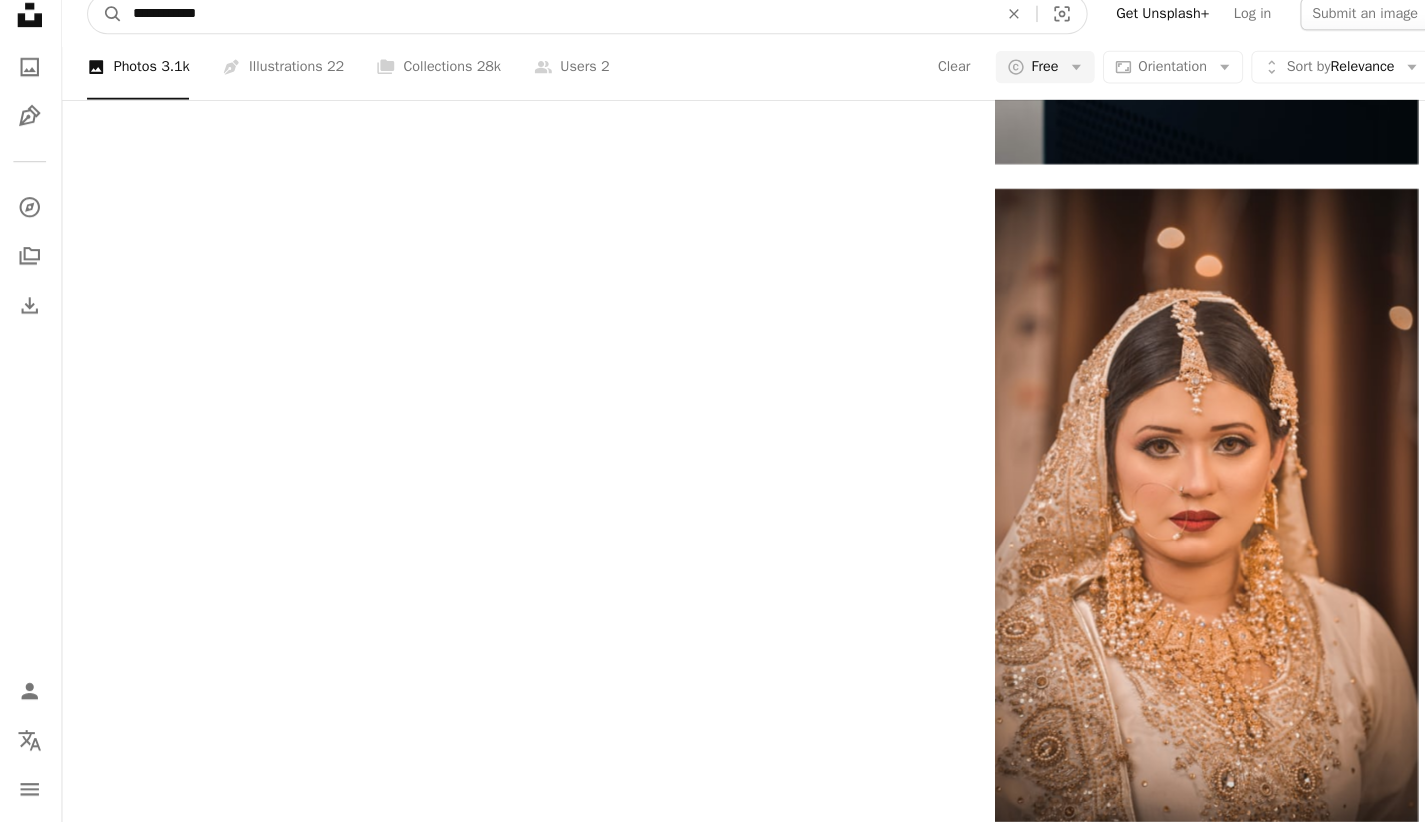 click on "**********" at bounding box center (547, 32) 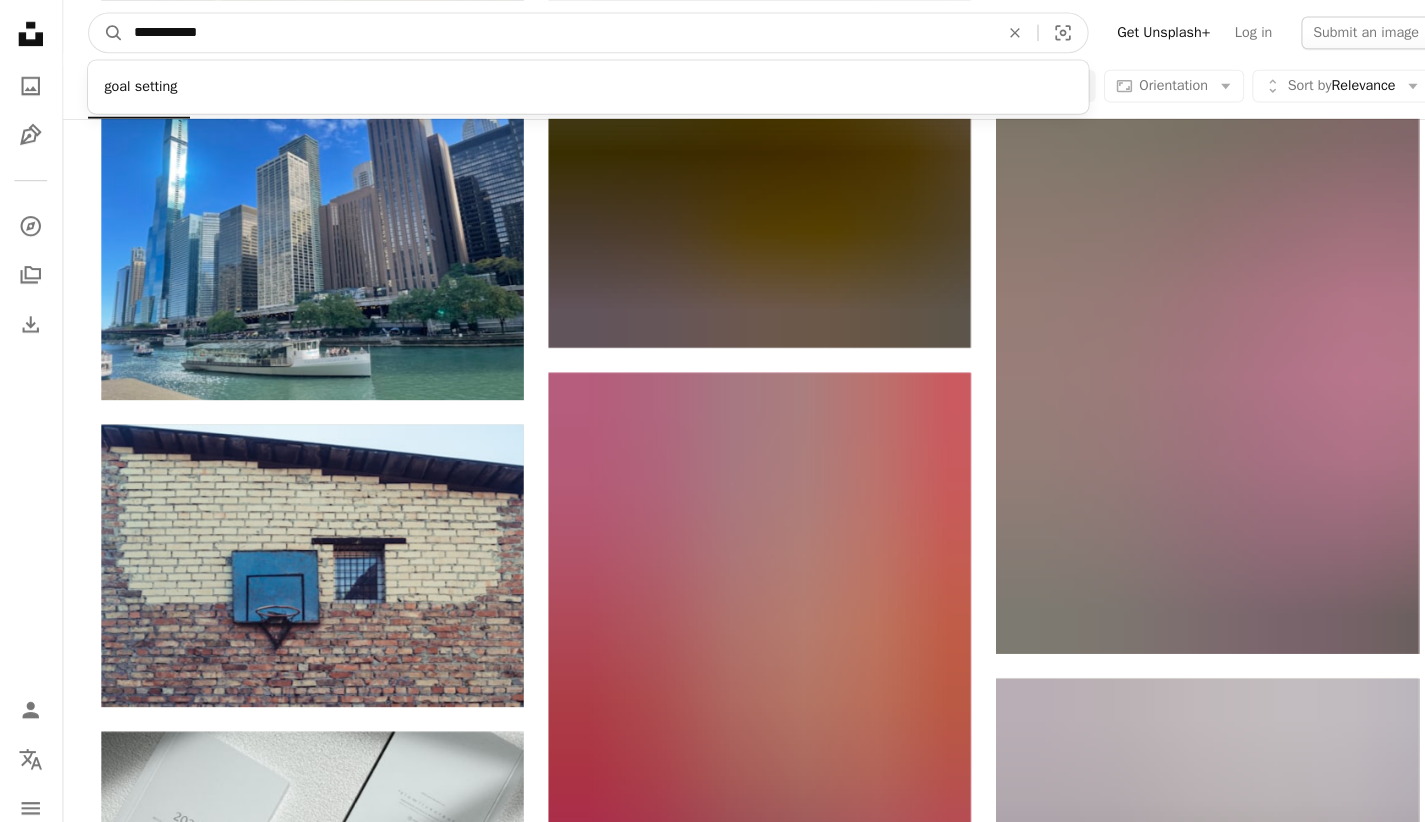 scroll, scrollTop: 14342, scrollLeft: 0, axis: vertical 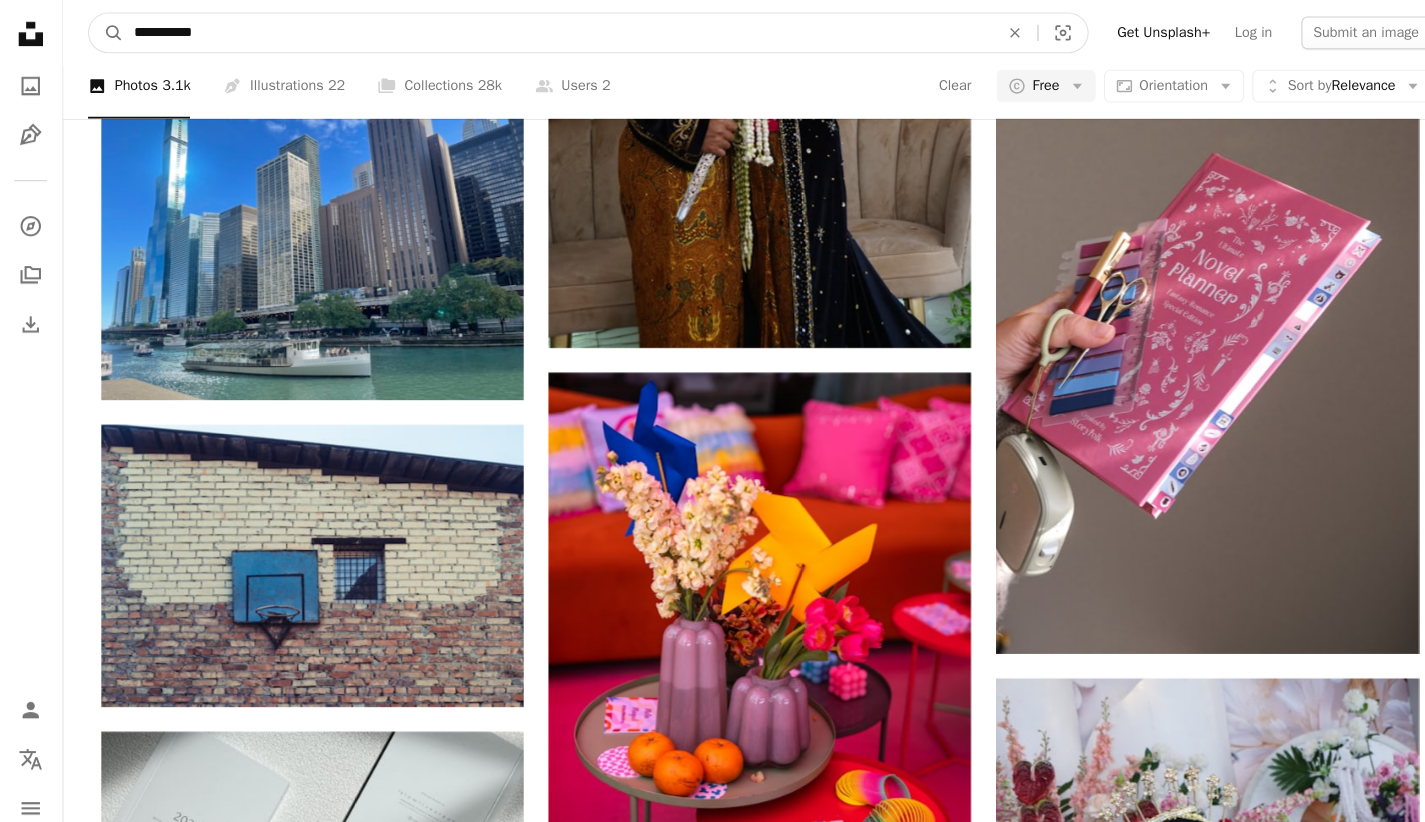 type on "**********" 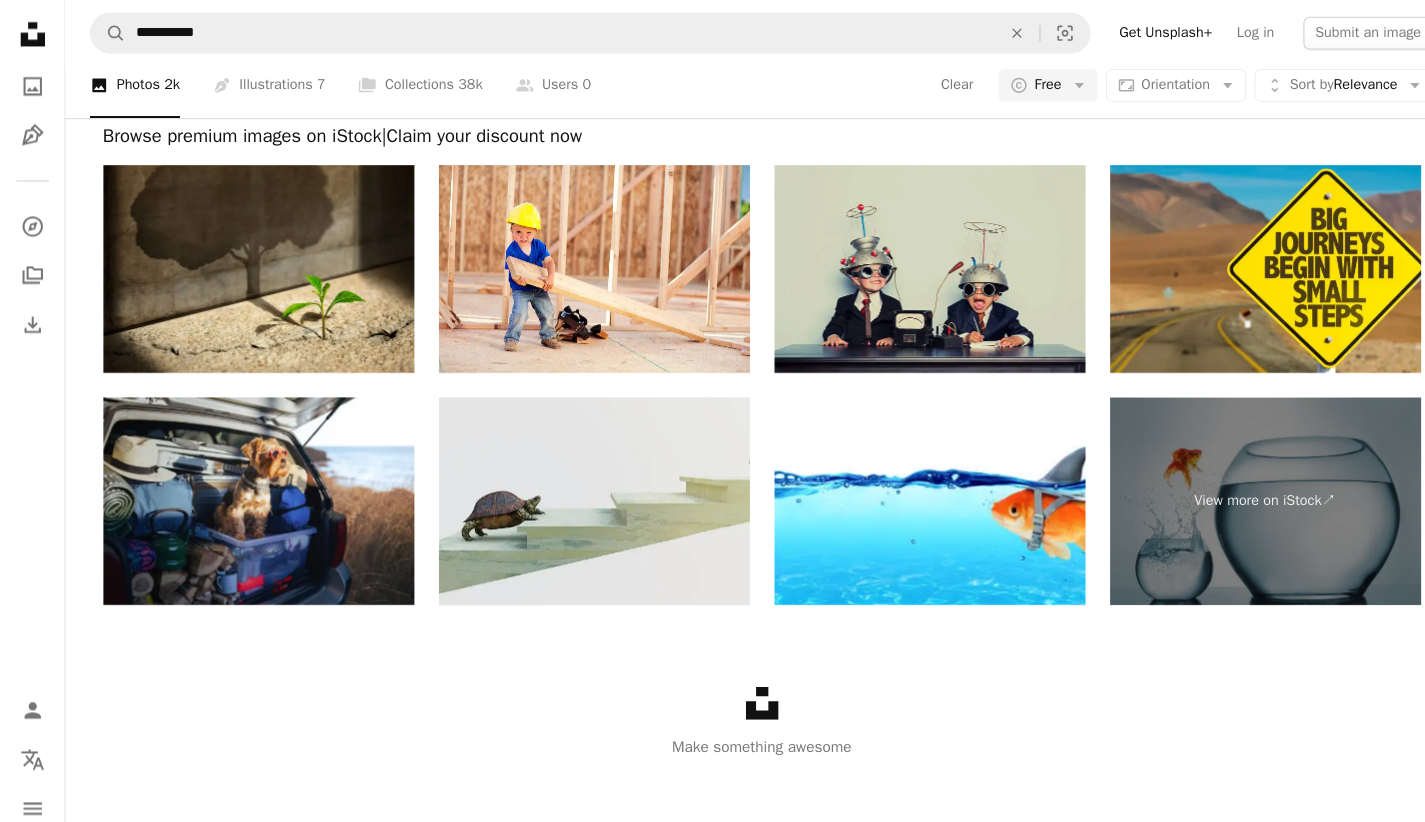 scroll, scrollTop: 3584, scrollLeft: 0, axis: vertical 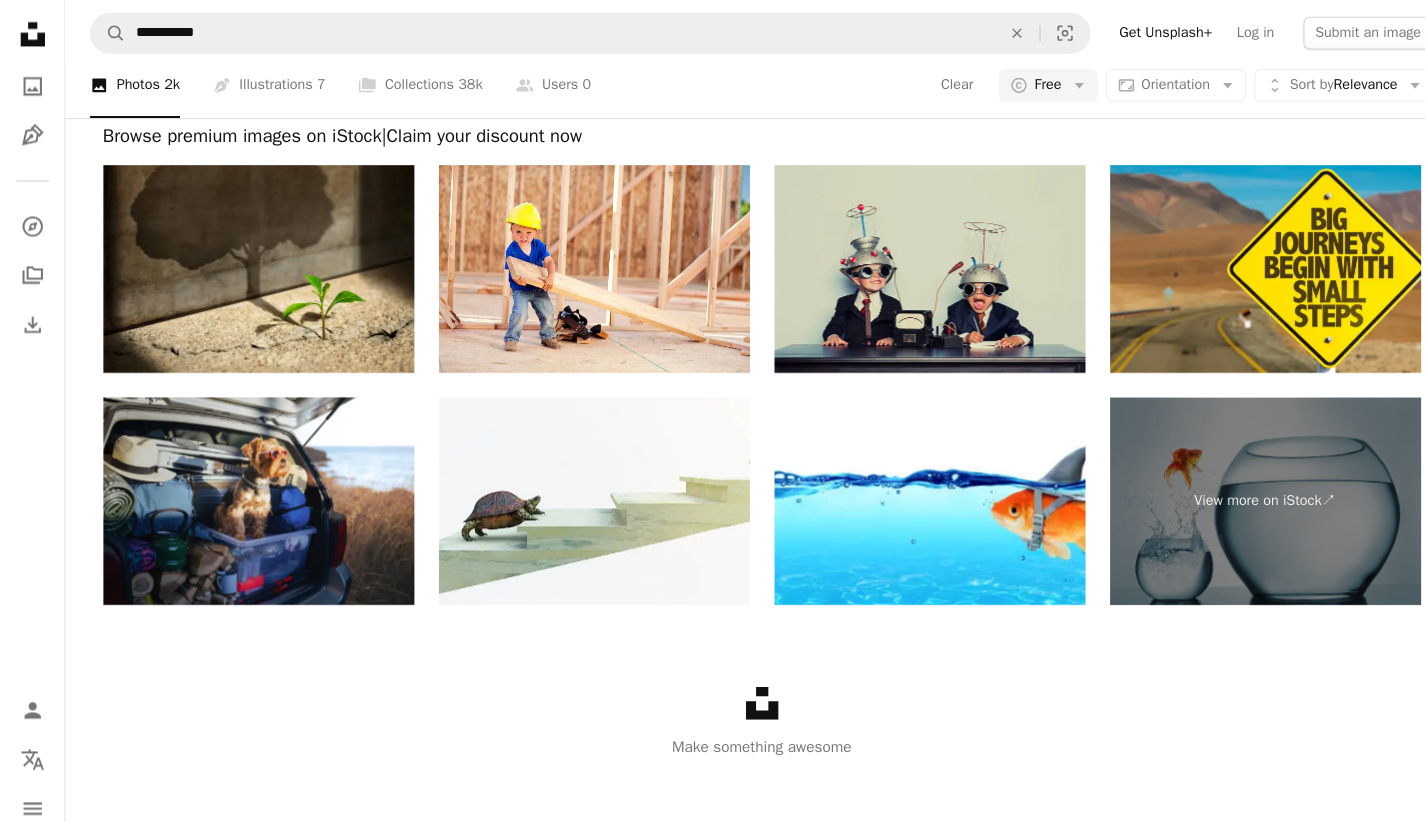 click on "Load more" at bounding box center [745, -16] 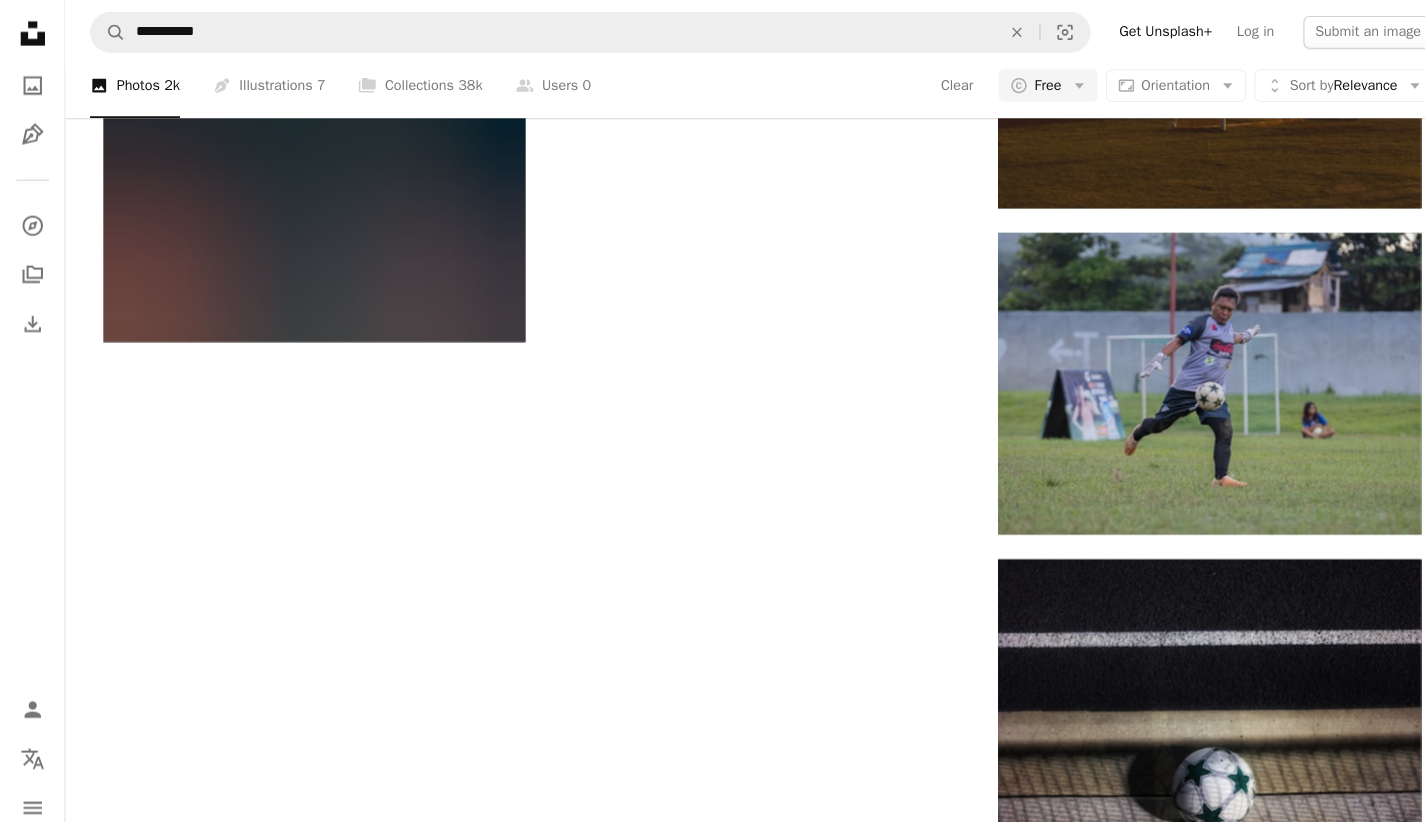 scroll, scrollTop: 5089, scrollLeft: 0, axis: vertical 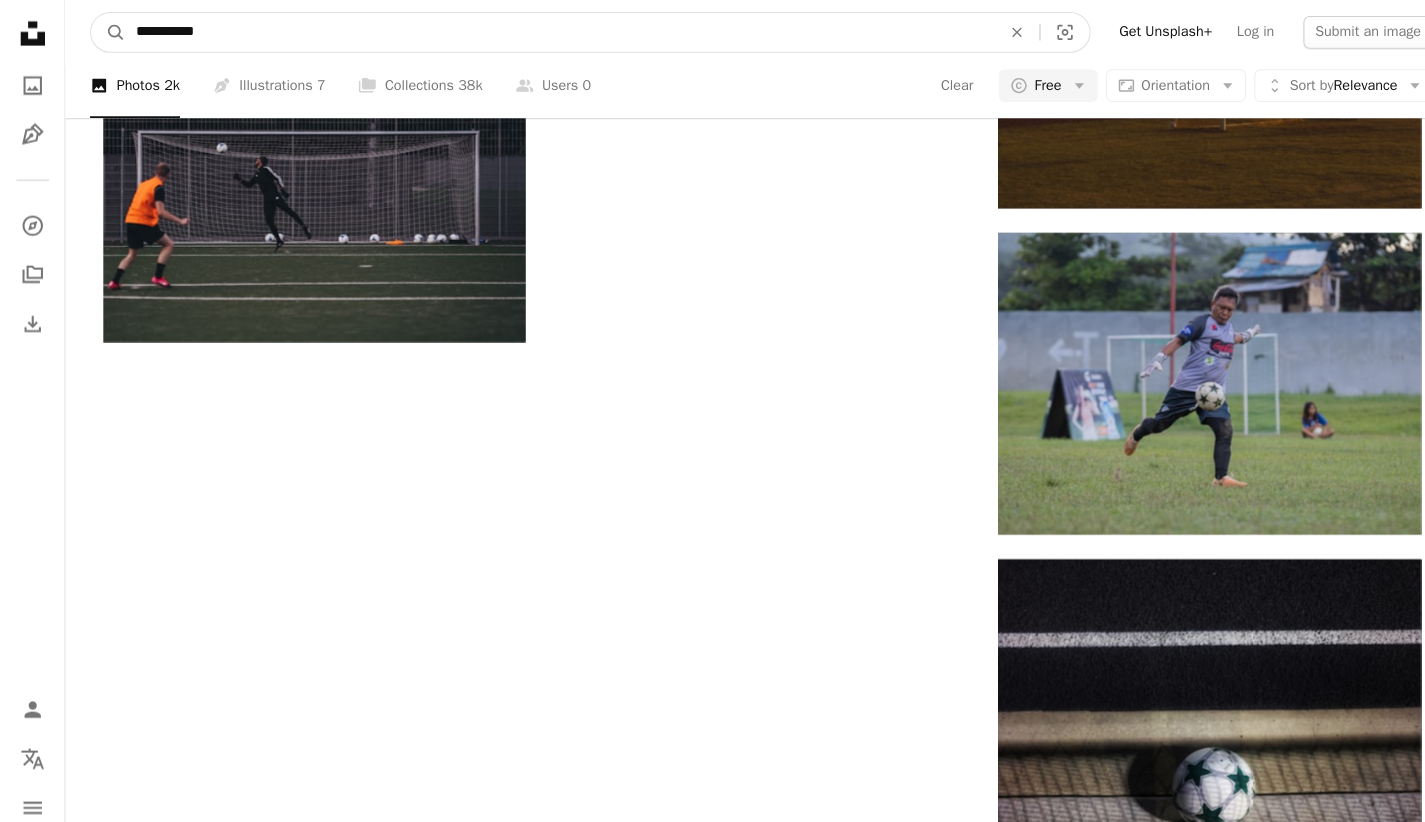 click on "**********" at bounding box center [547, 32] 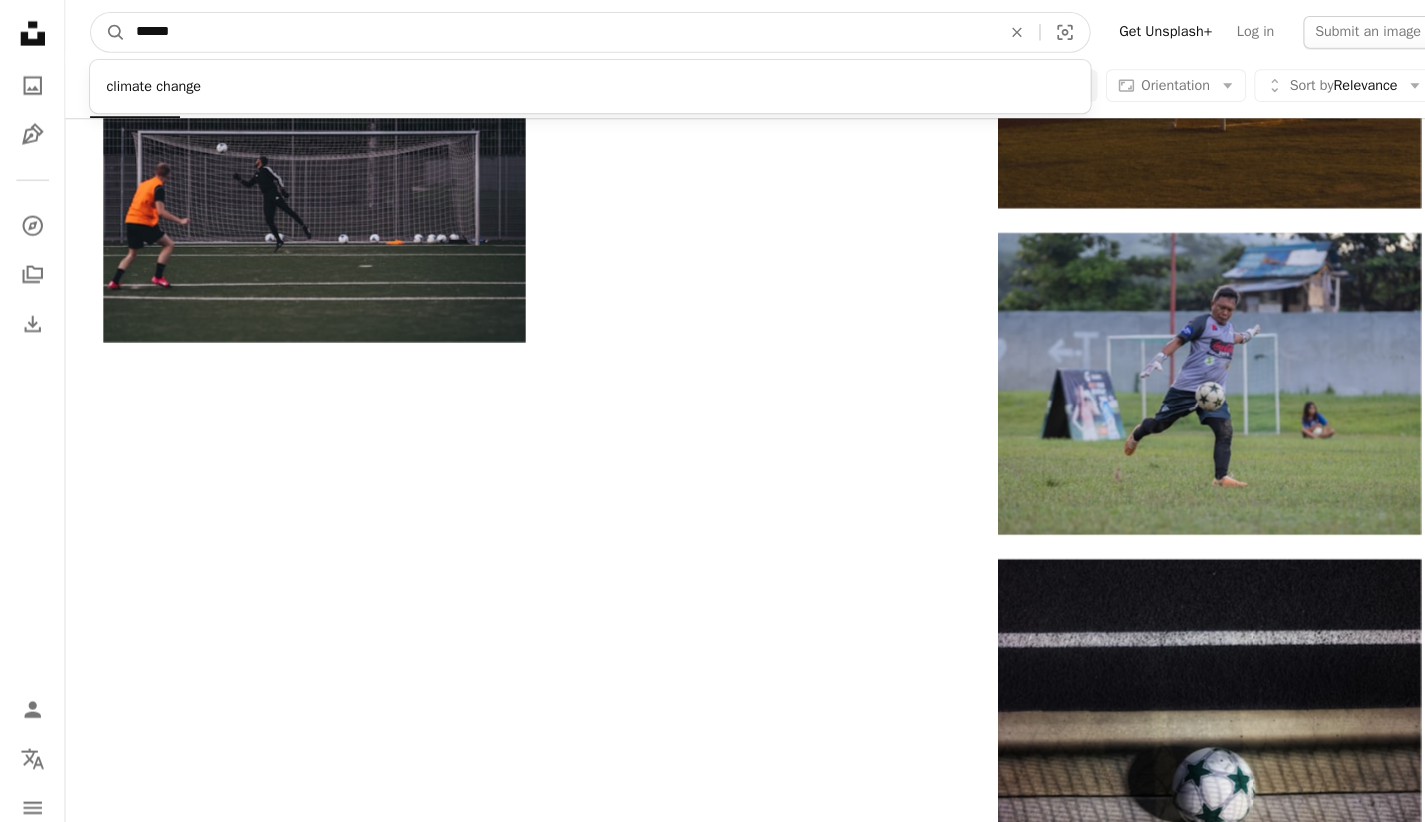 type on "******" 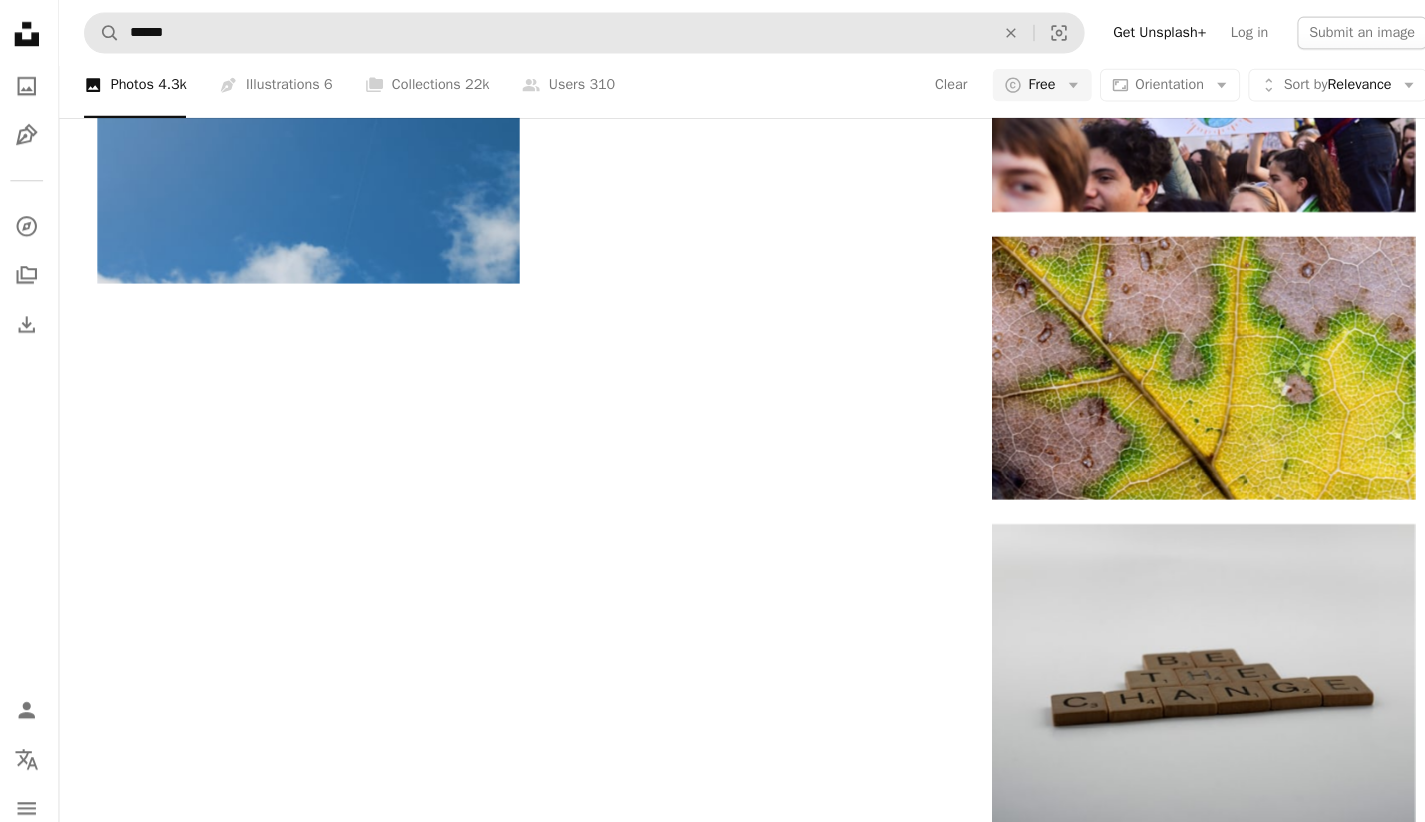scroll, scrollTop: 10970, scrollLeft: 0, axis: vertical 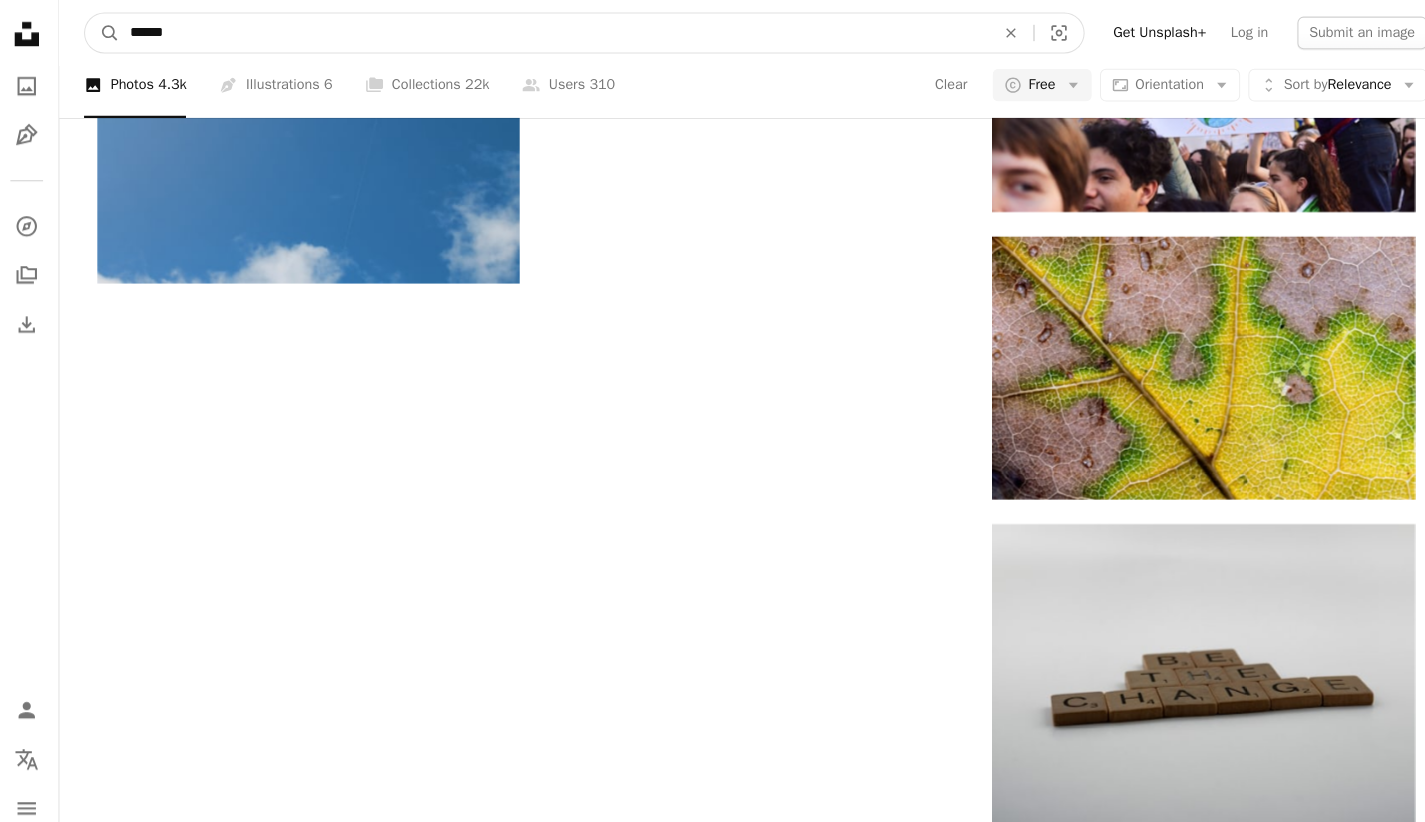 click on "******" at bounding box center [547, 32] 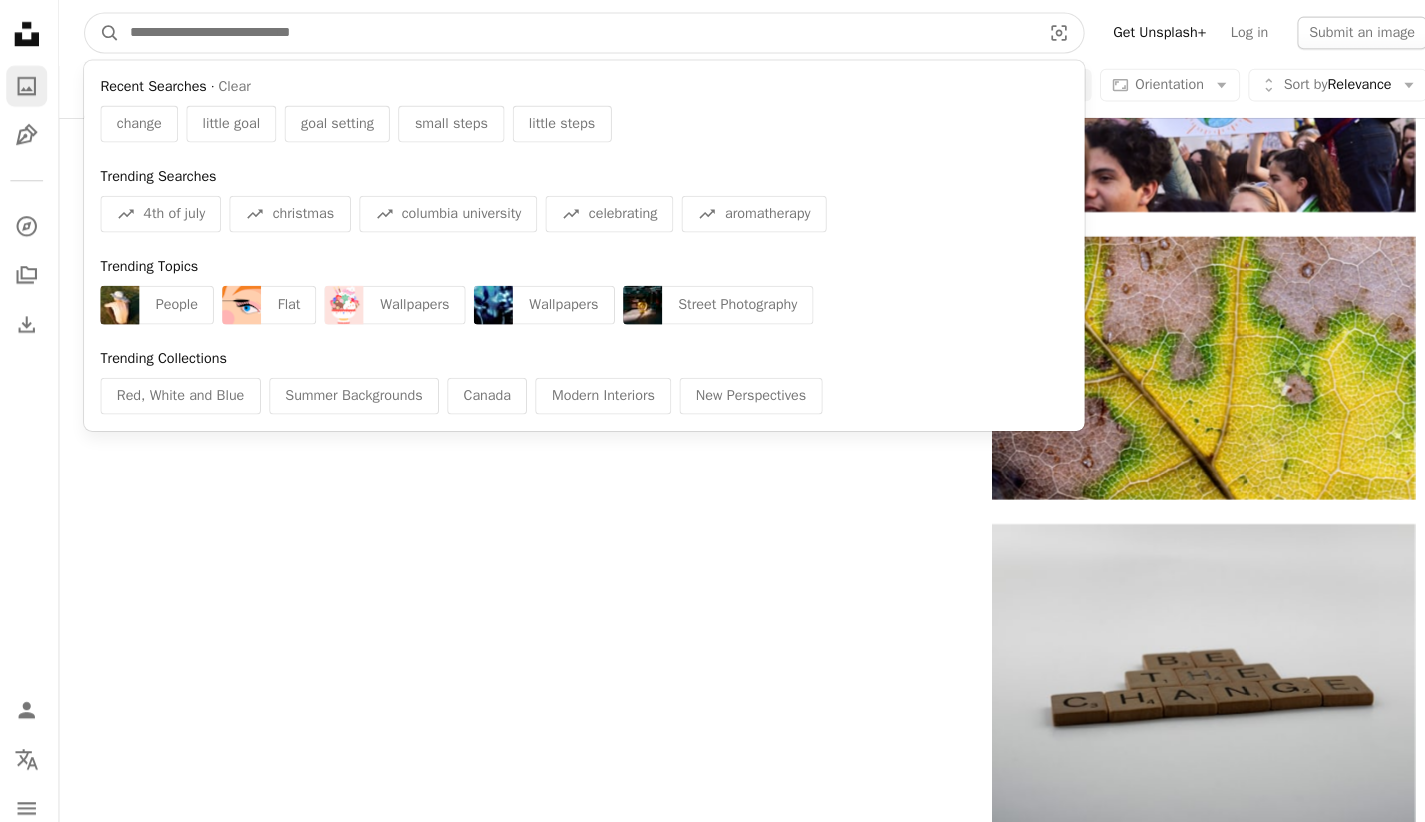 type 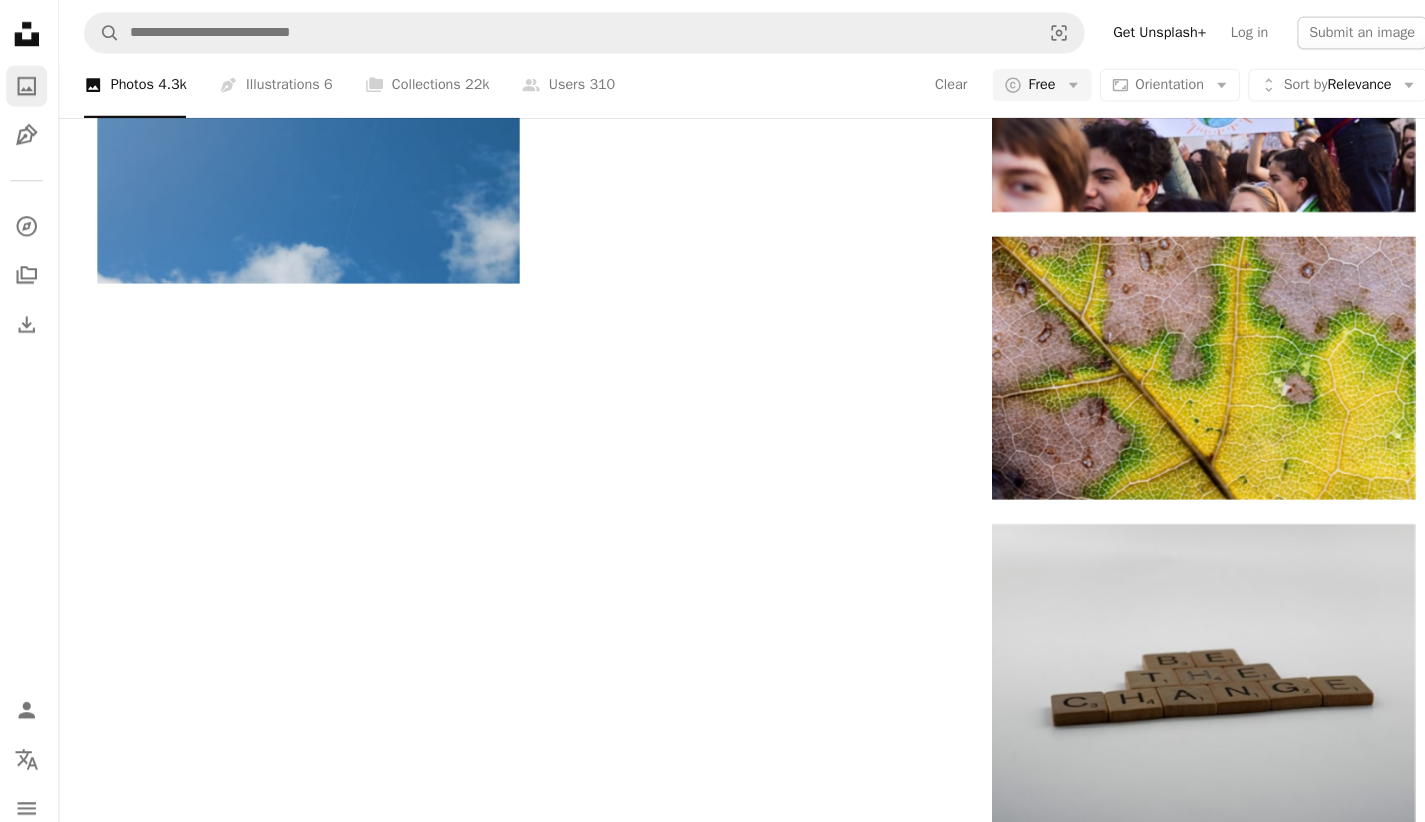click 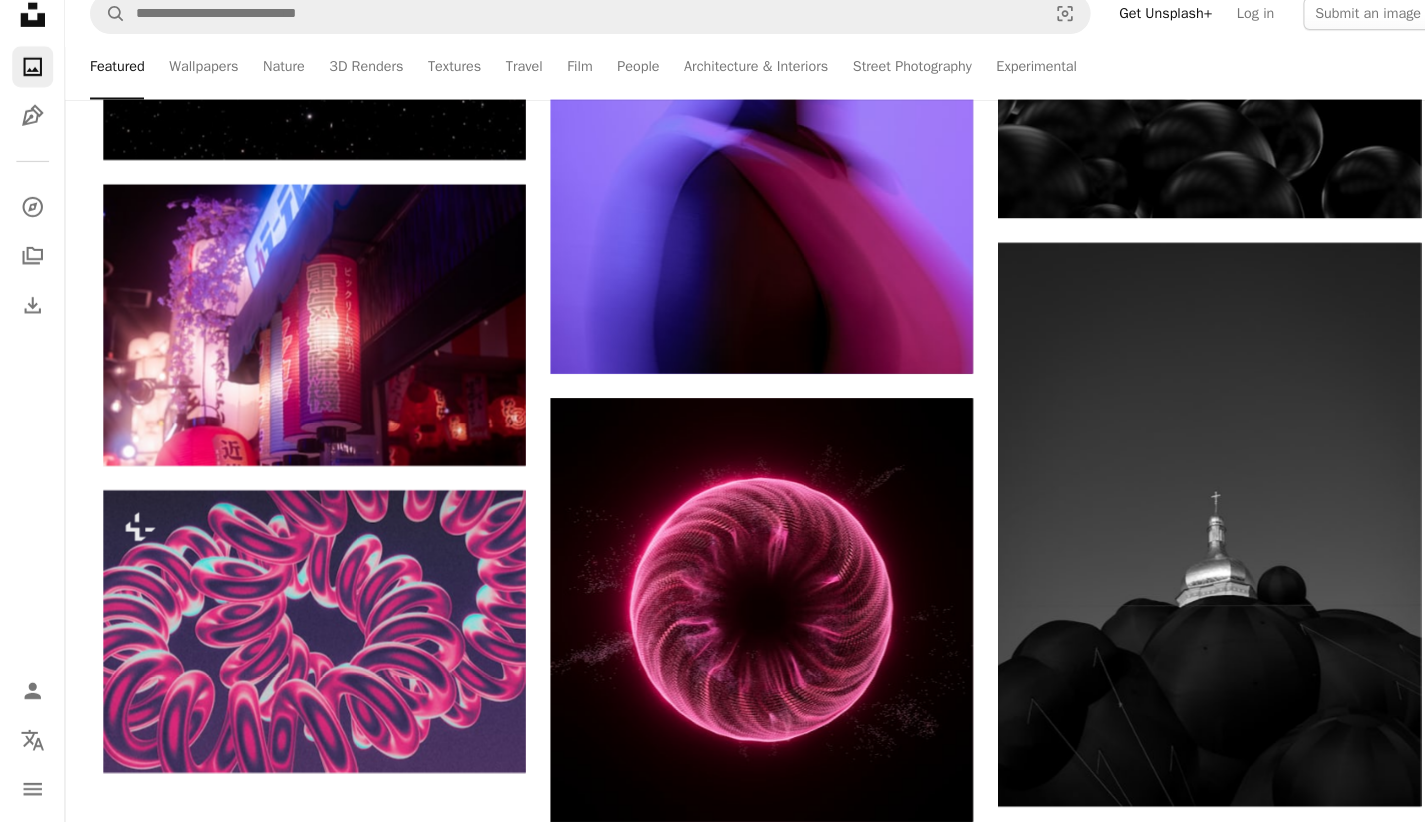 scroll, scrollTop: 3145, scrollLeft: 0, axis: vertical 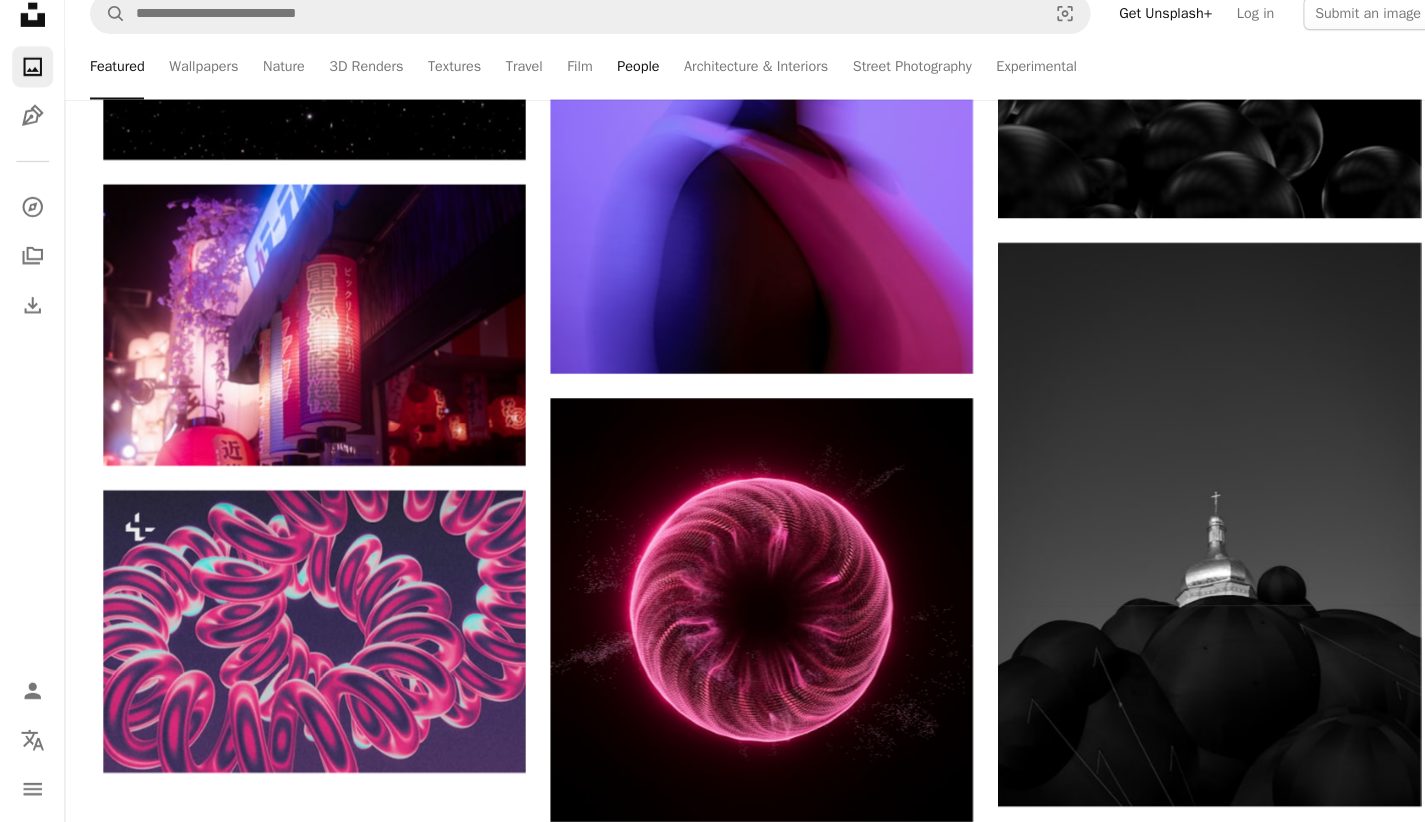 click on "People" at bounding box center (623, 84) 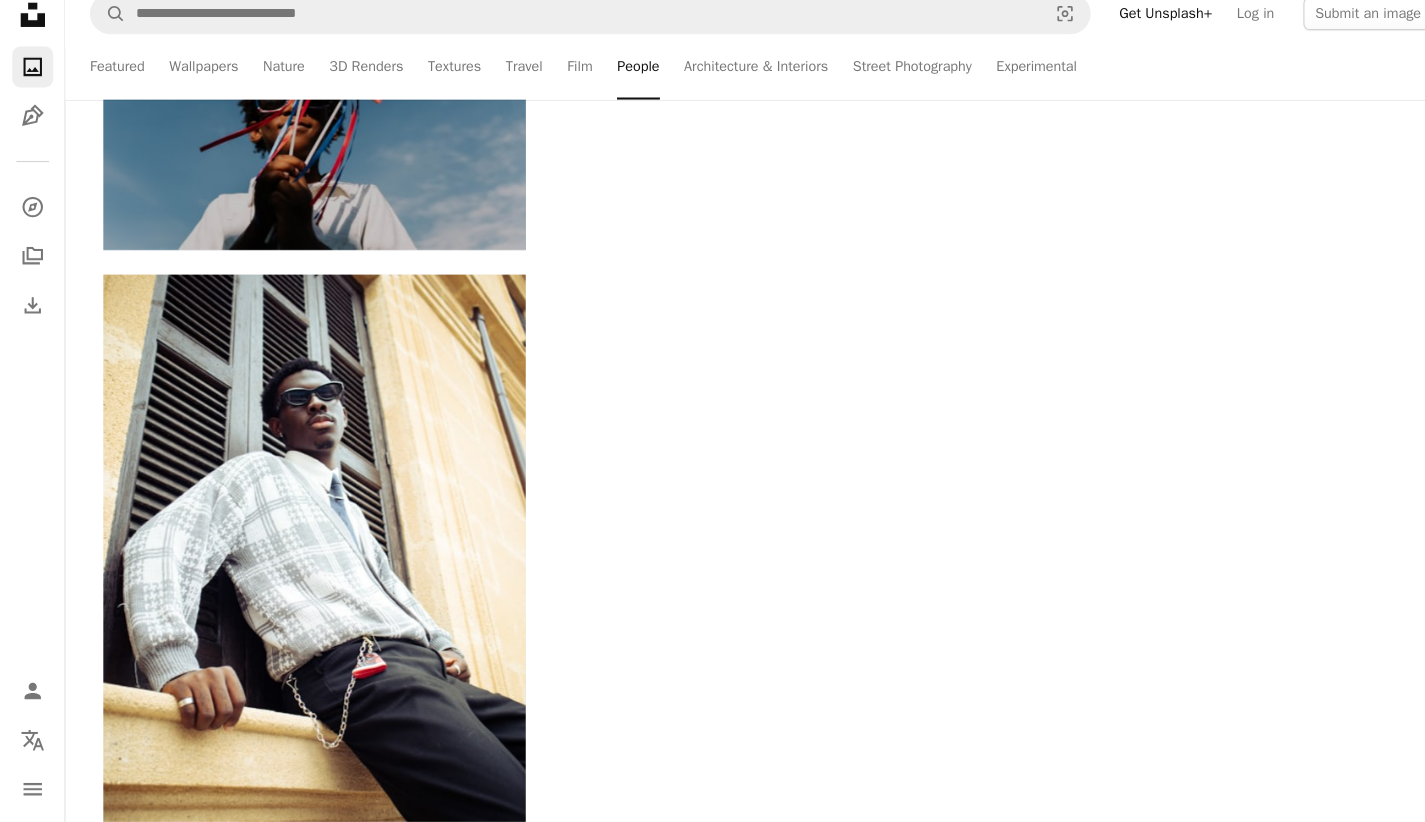 scroll, scrollTop: 3778, scrollLeft: 0, axis: vertical 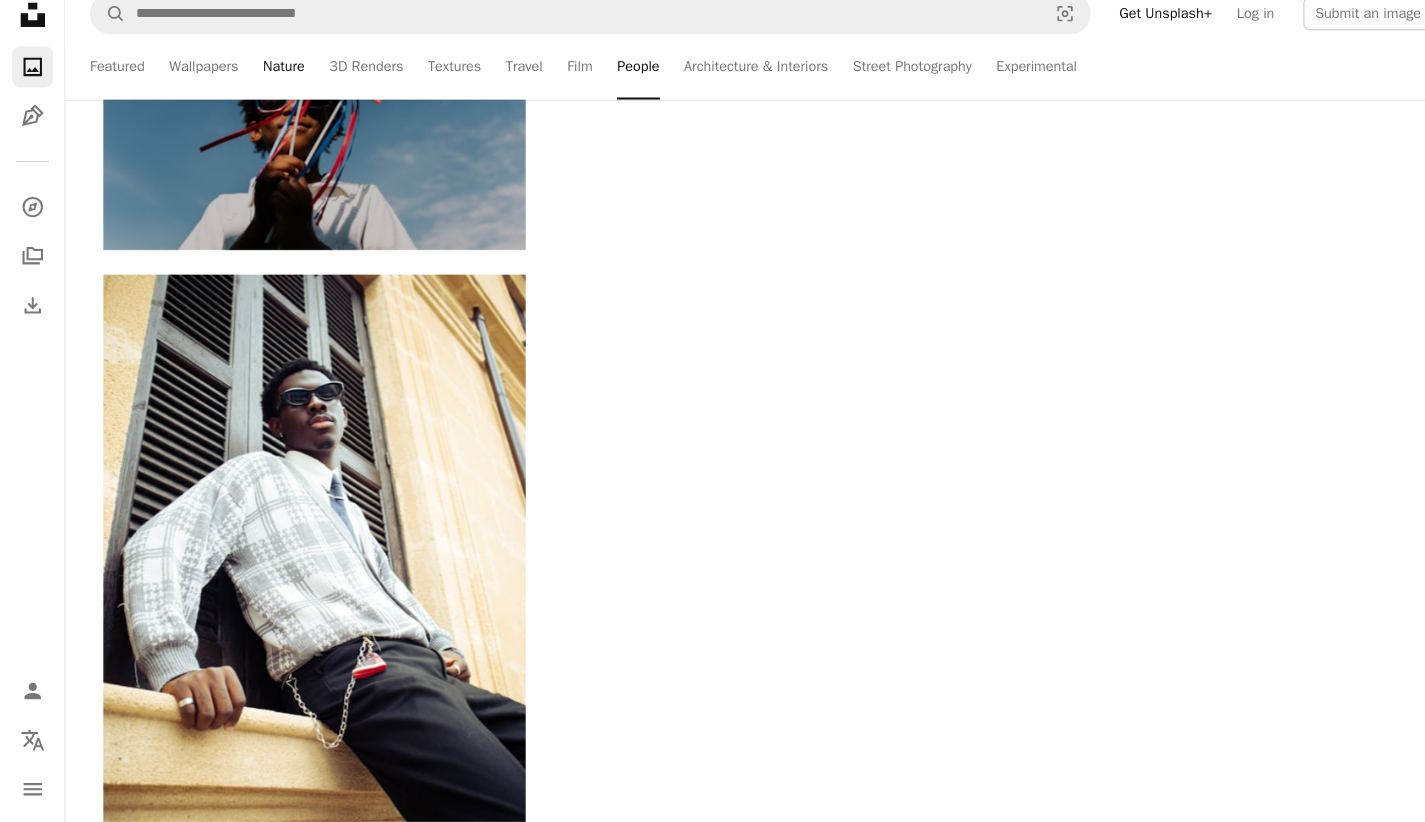 click on "Nature" at bounding box center (277, 84) 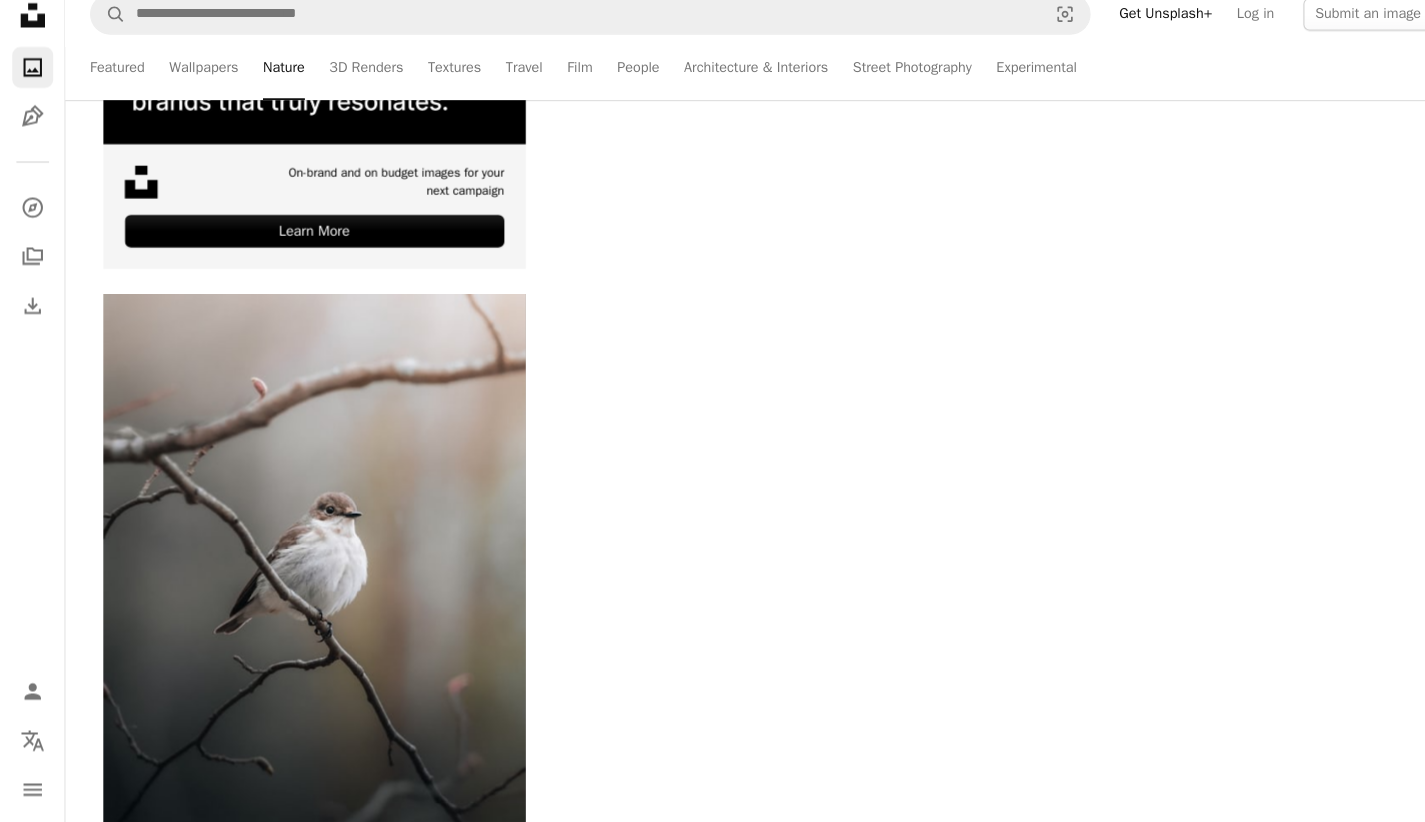 scroll, scrollTop: 3466, scrollLeft: 0, axis: vertical 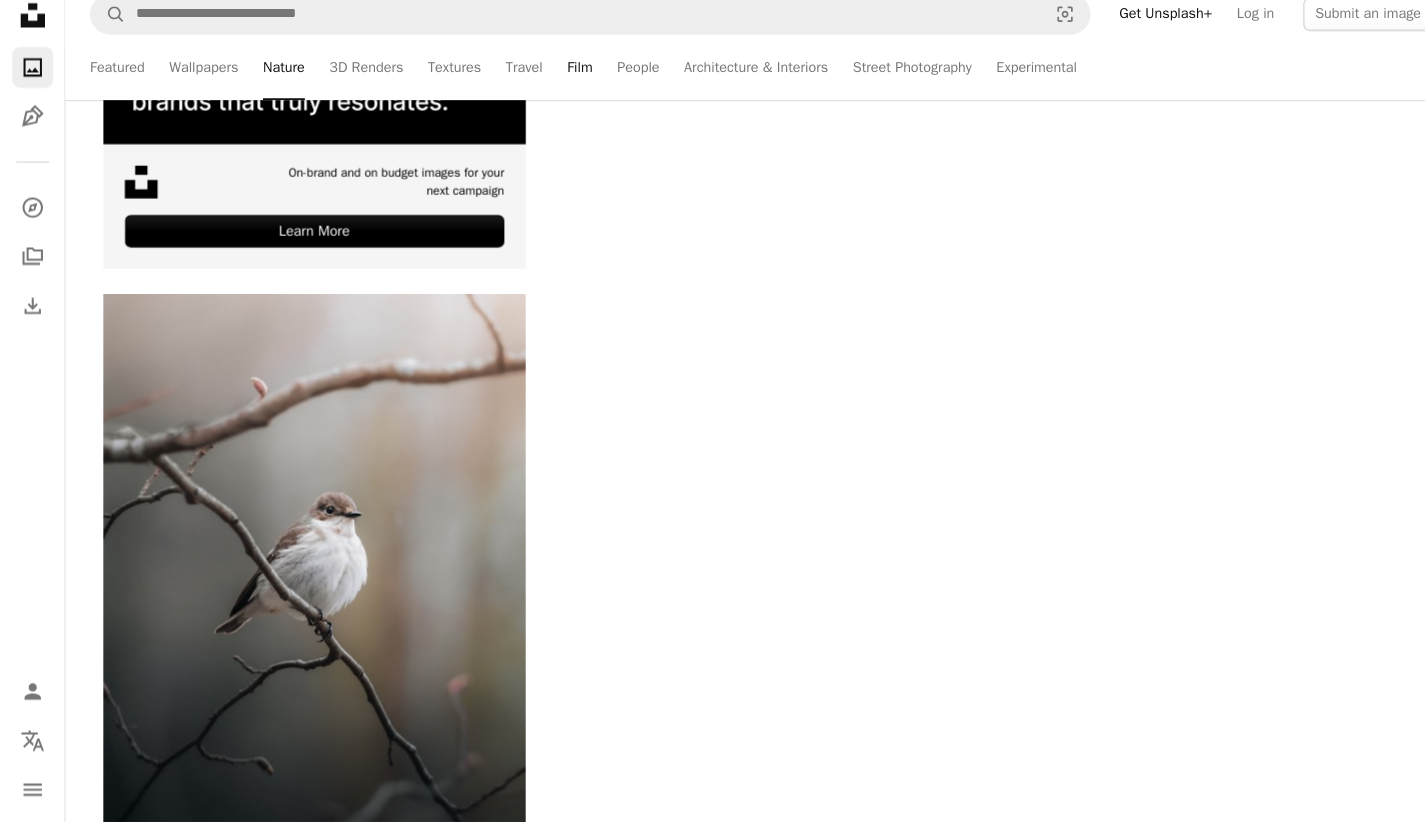 click on "Film" at bounding box center (566, 84) 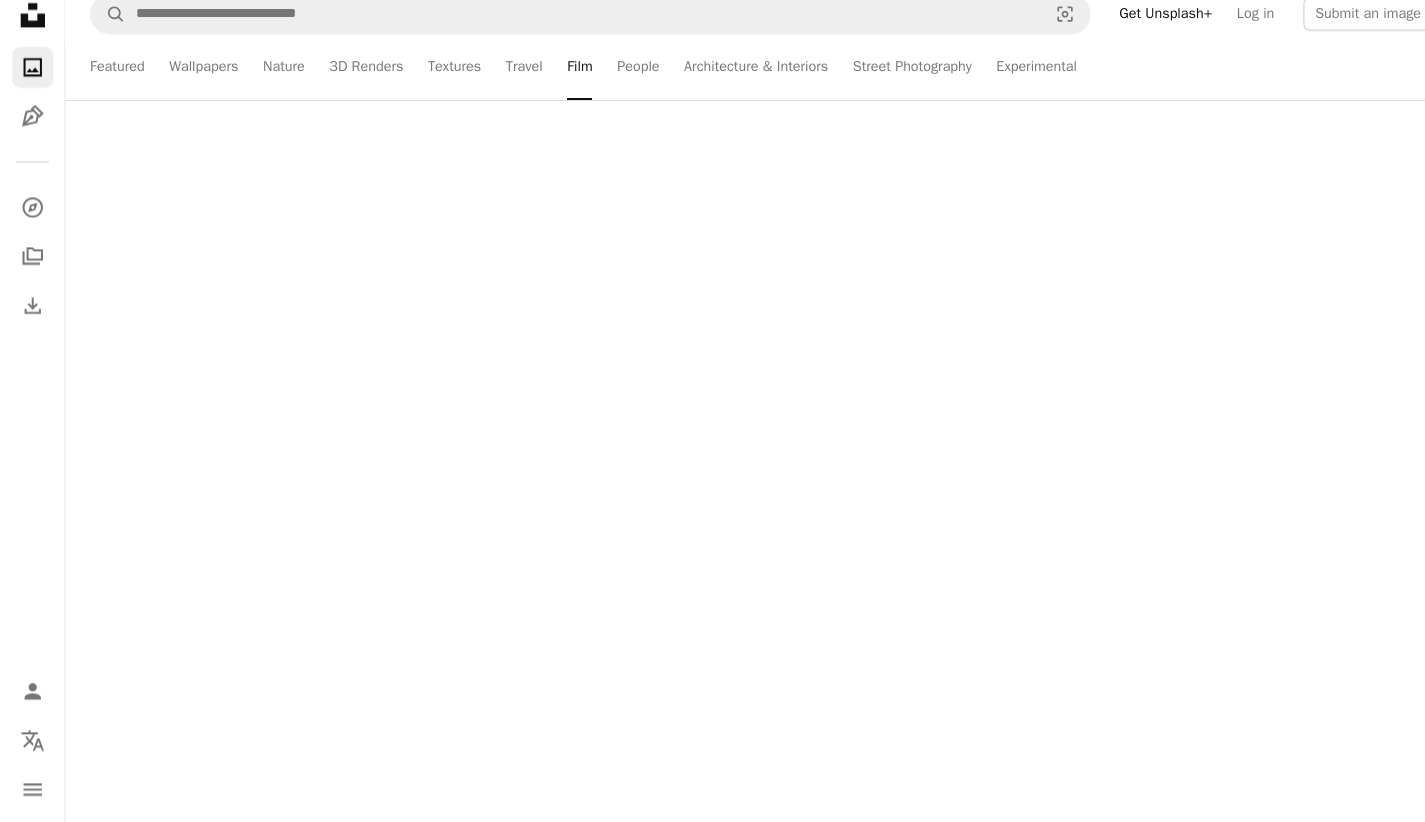 scroll, scrollTop: 8377, scrollLeft: 0, axis: vertical 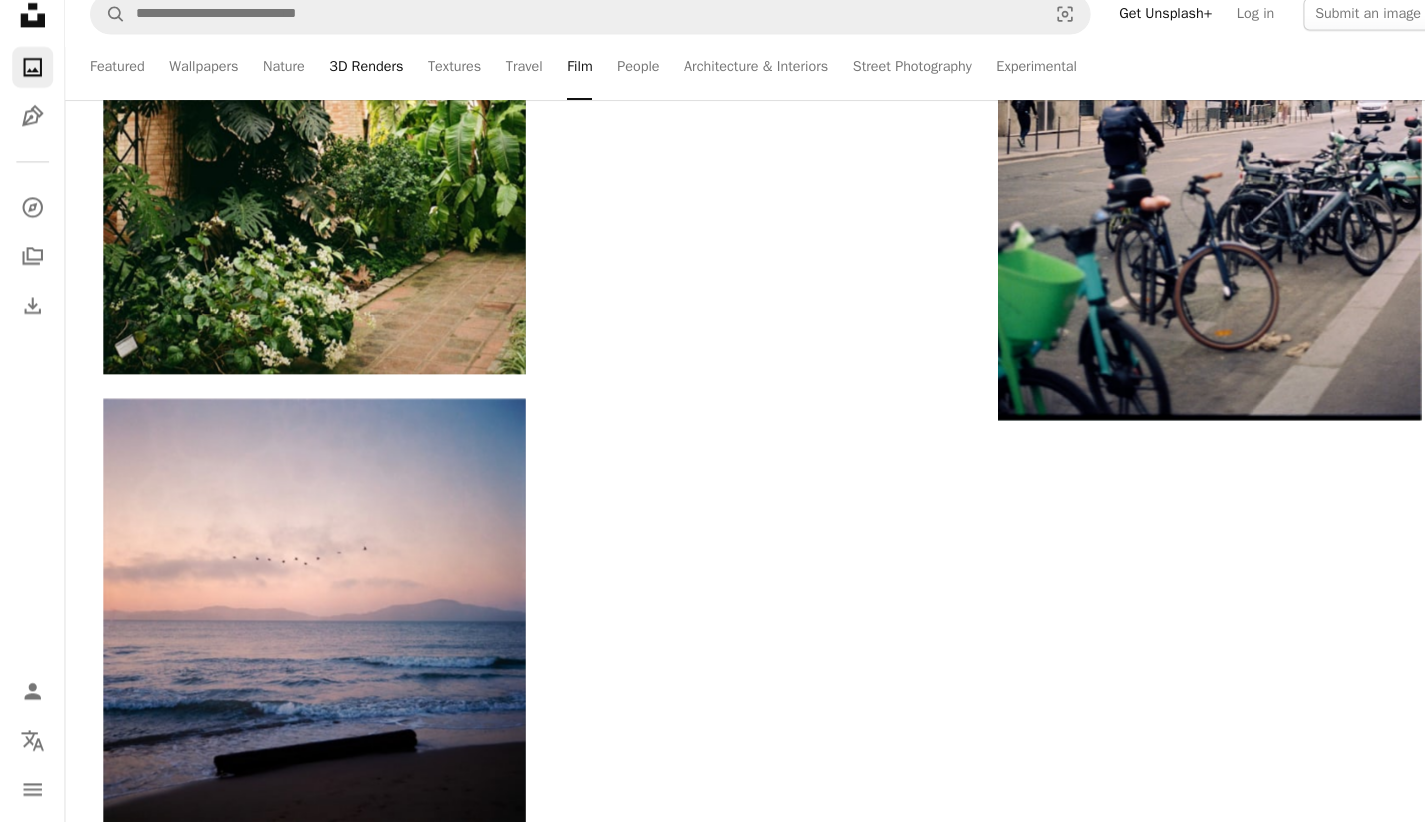 click on "3D Renders" at bounding box center (358, 84) 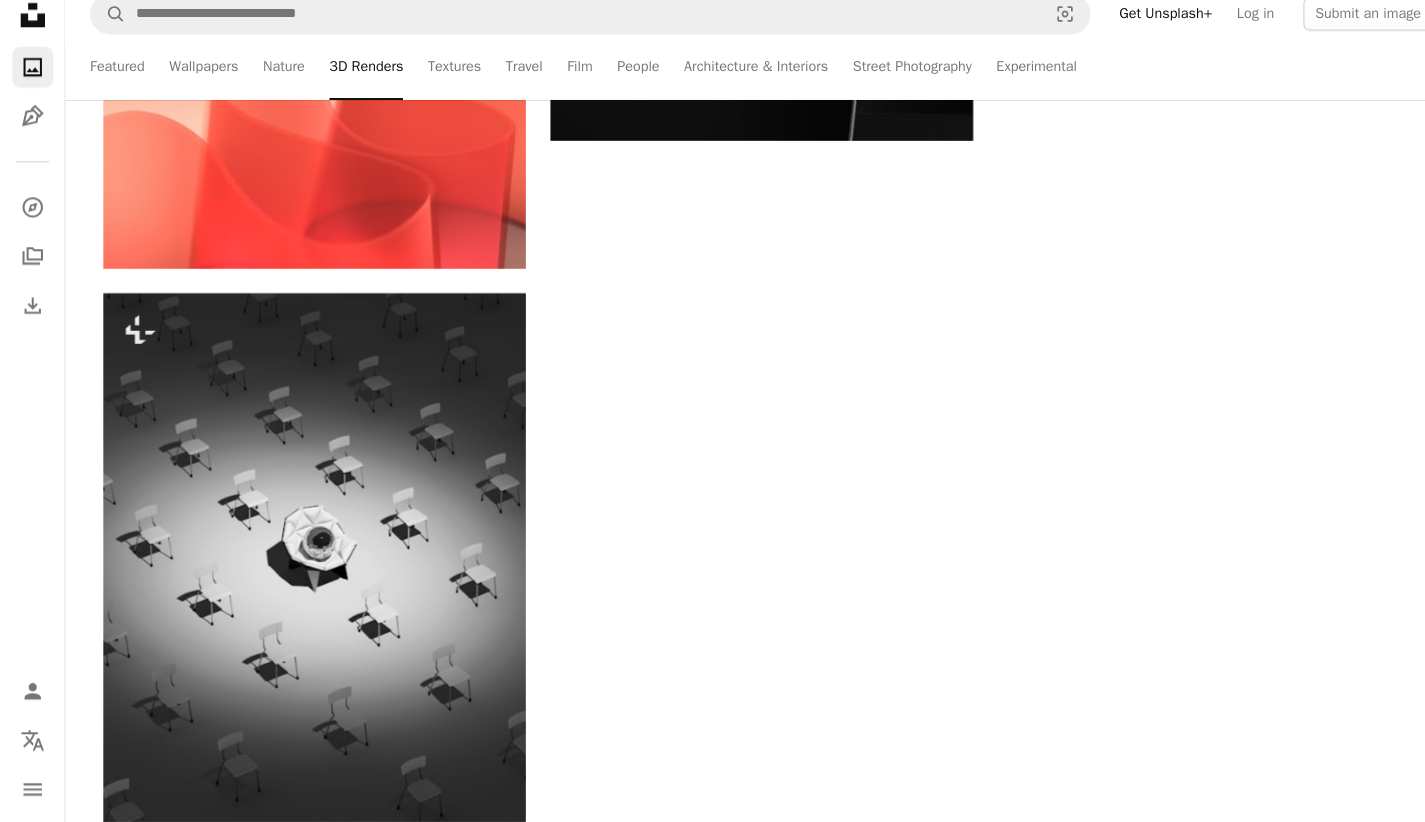 scroll, scrollTop: 2777, scrollLeft: 0, axis: vertical 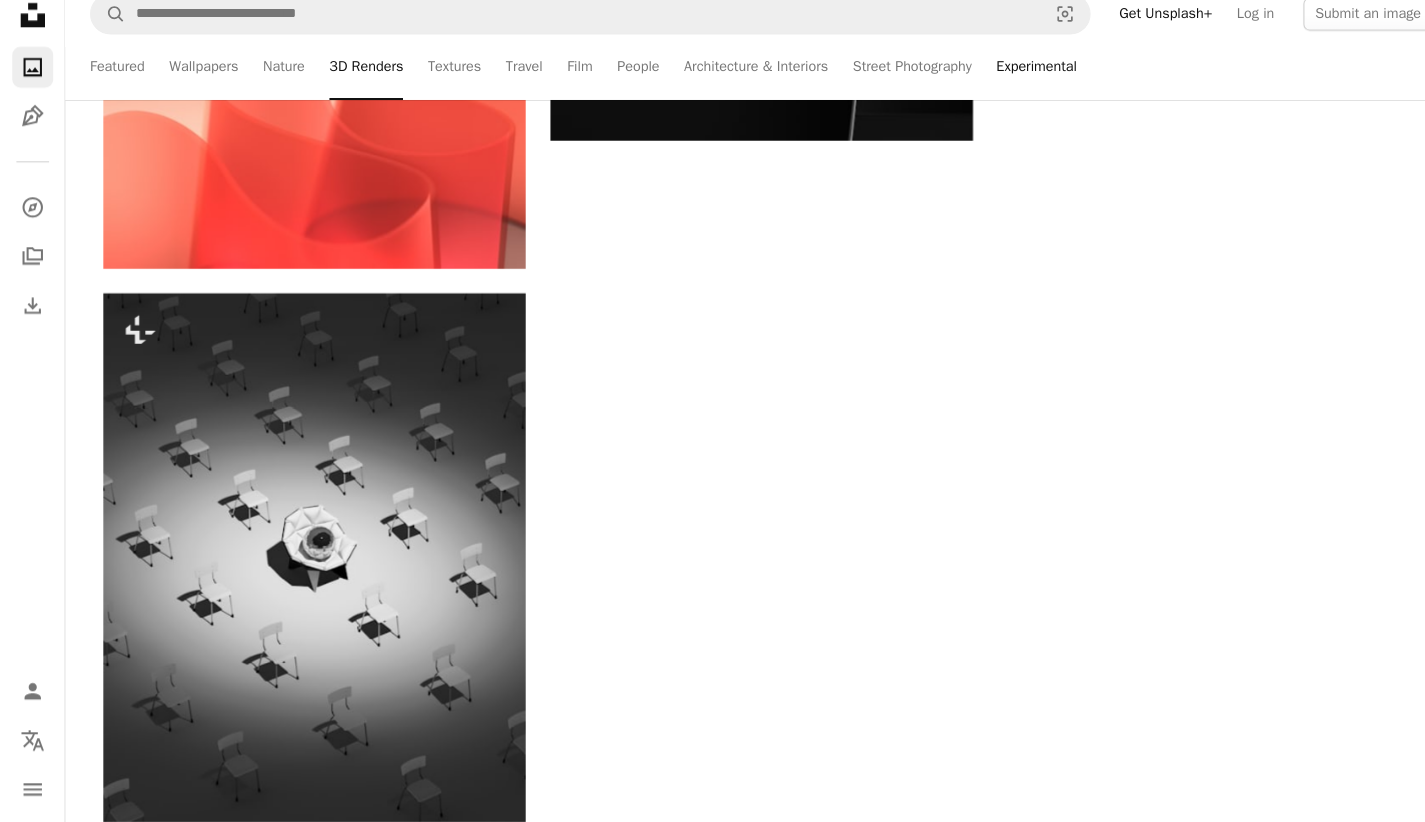 click on "Experimental" at bounding box center [1013, 84] 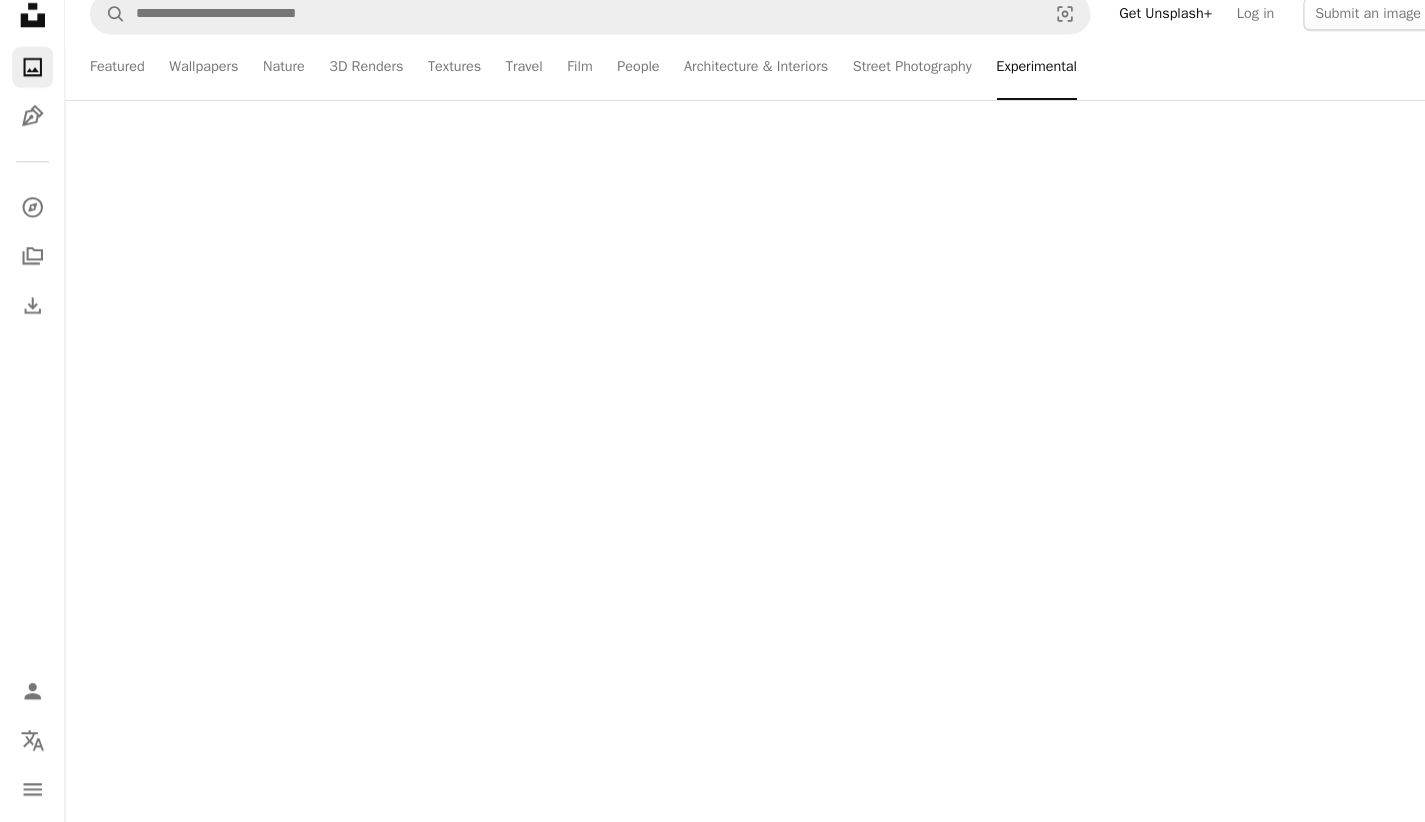 scroll, scrollTop: 4452, scrollLeft: 0, axis: vertical 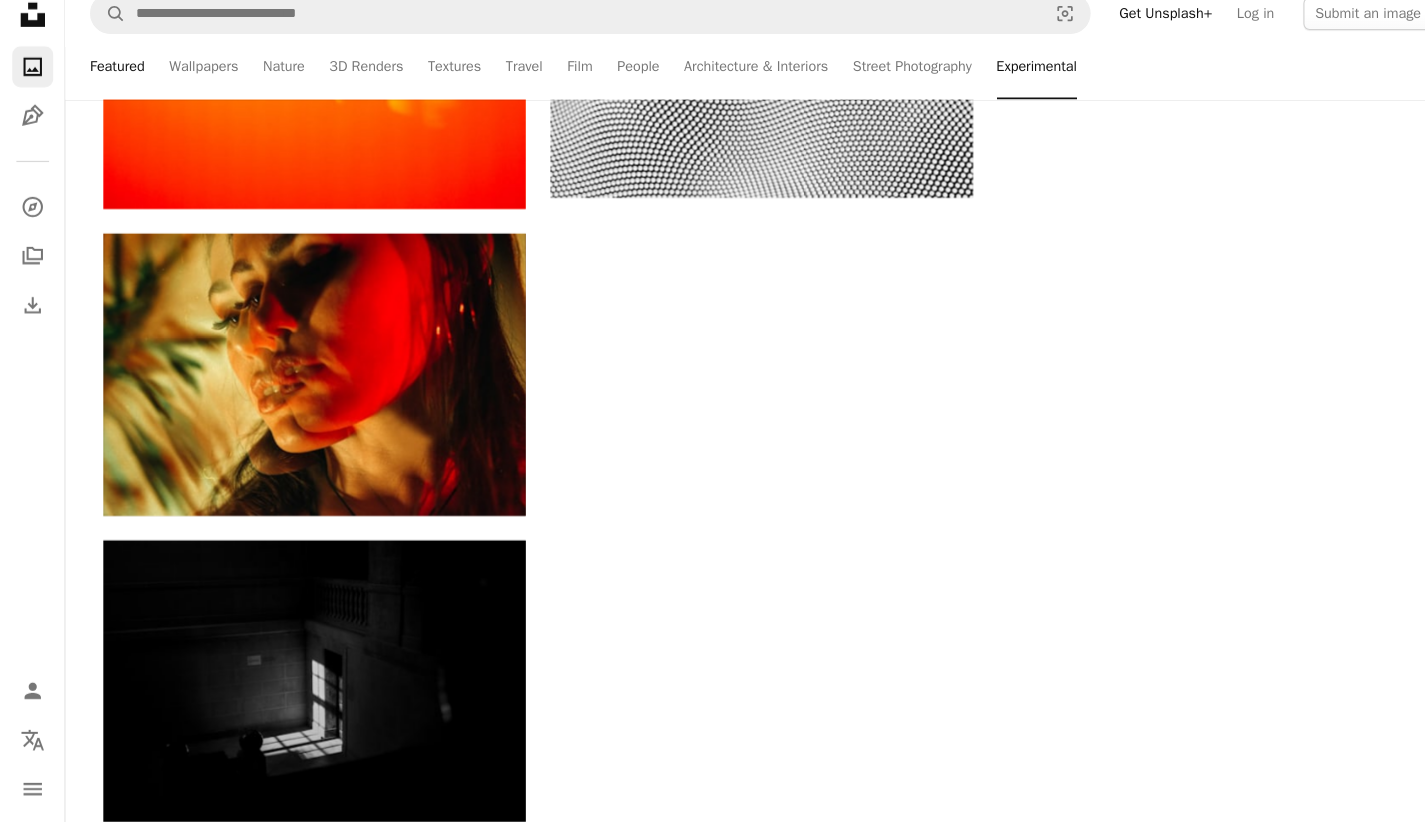 click on "Featured" at bounding box center [114, 84] 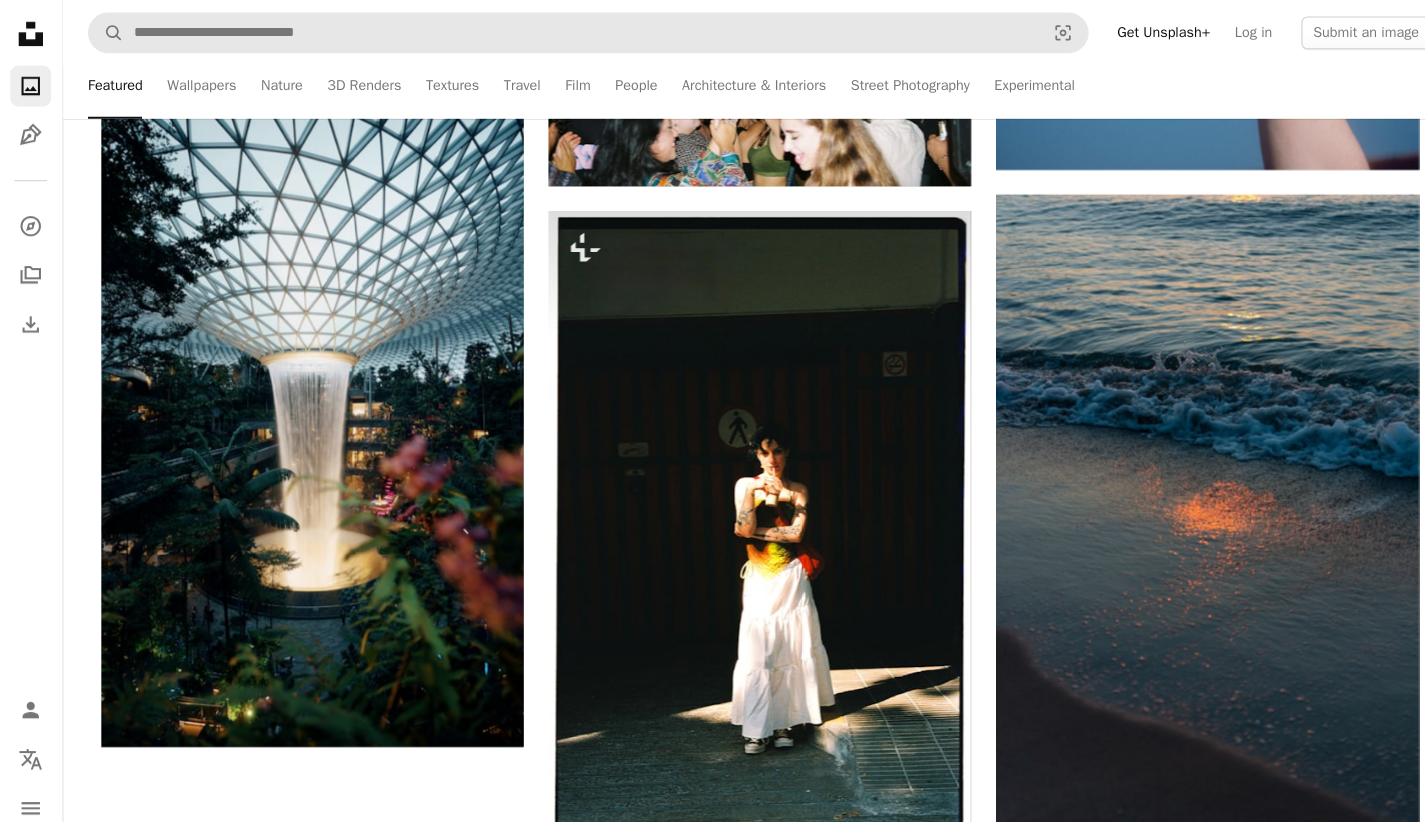 scroll, scrollTop: 13169, scrollLeft: 0, axis: vertical 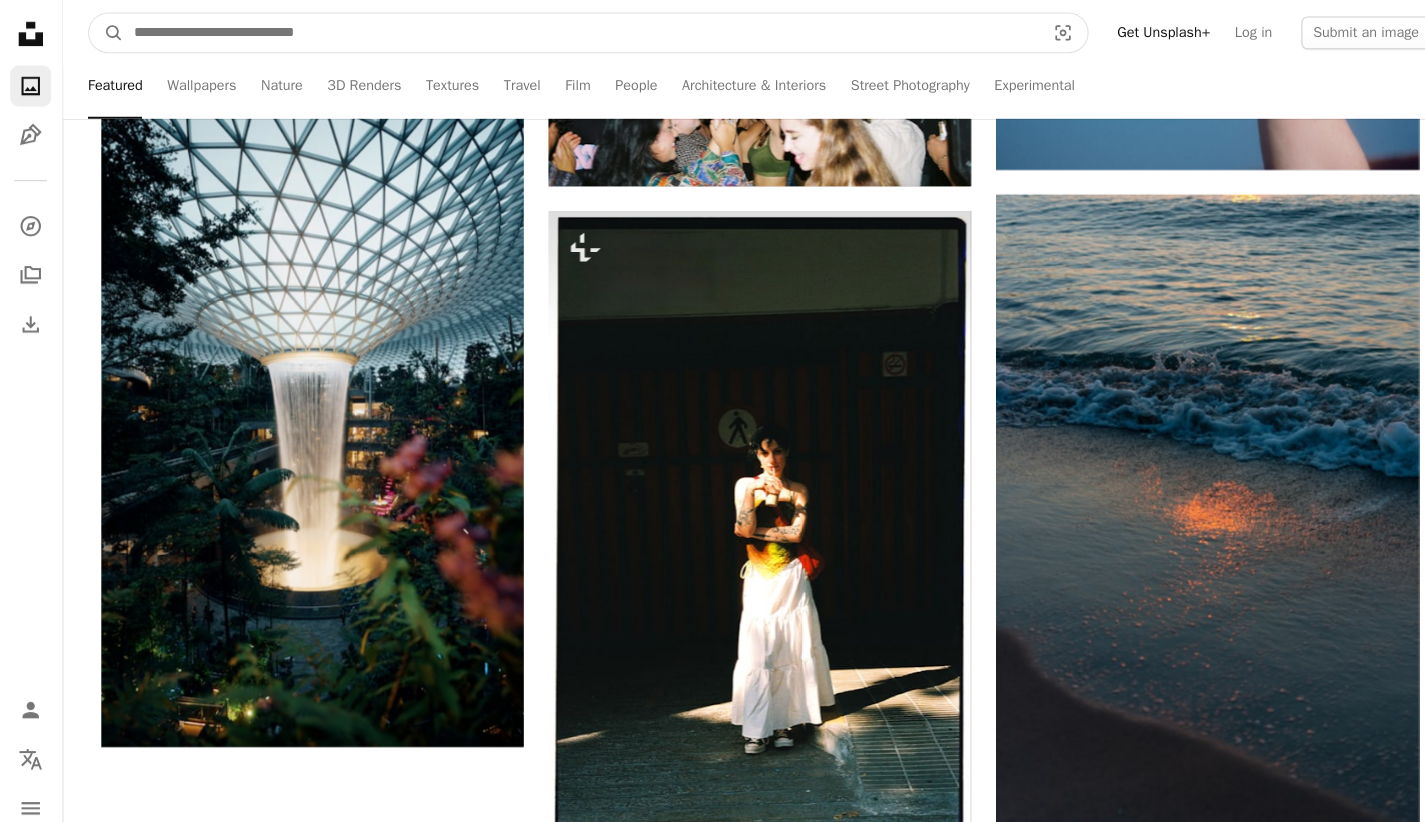 click at bounding box center (570, 32) 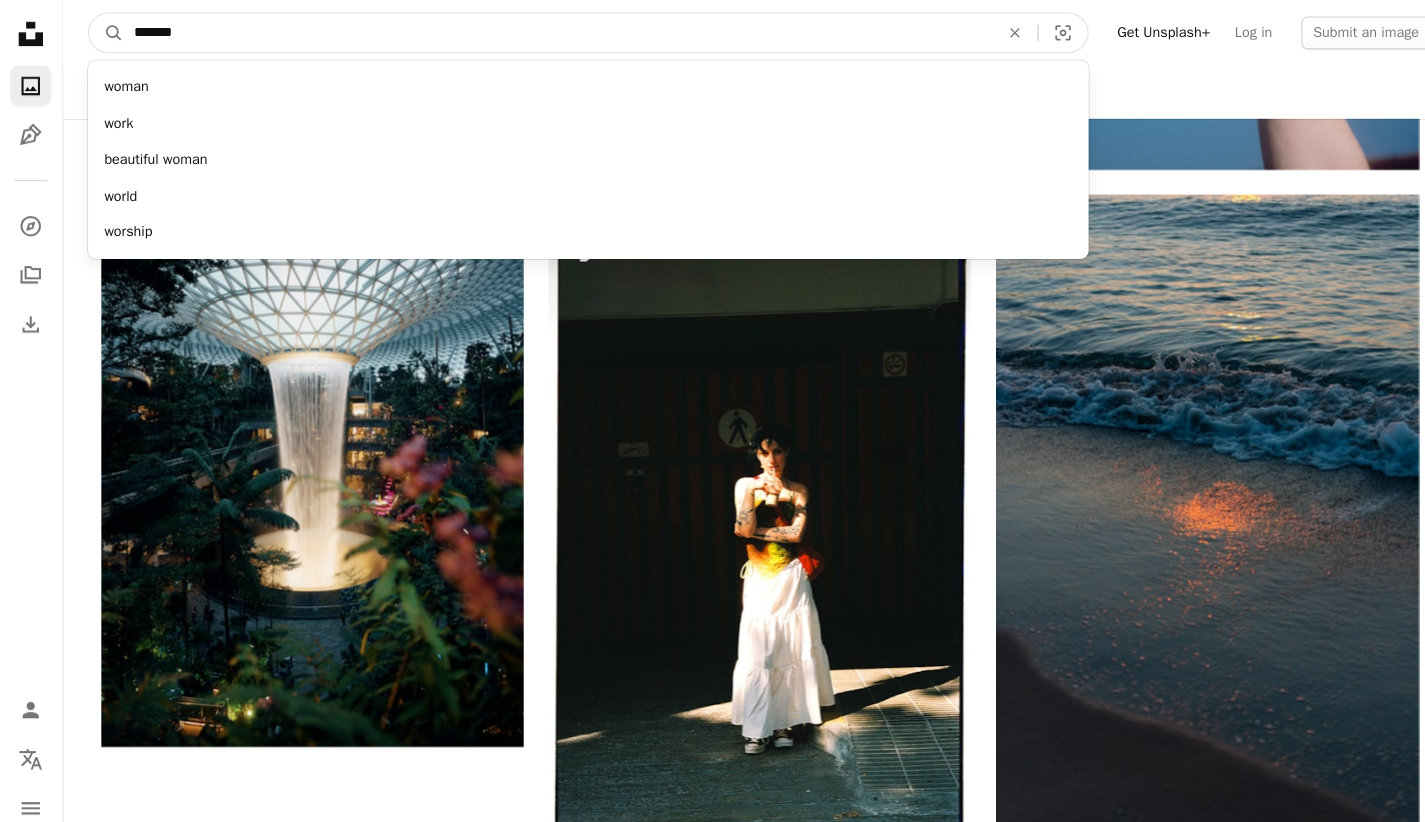 type on "*******" 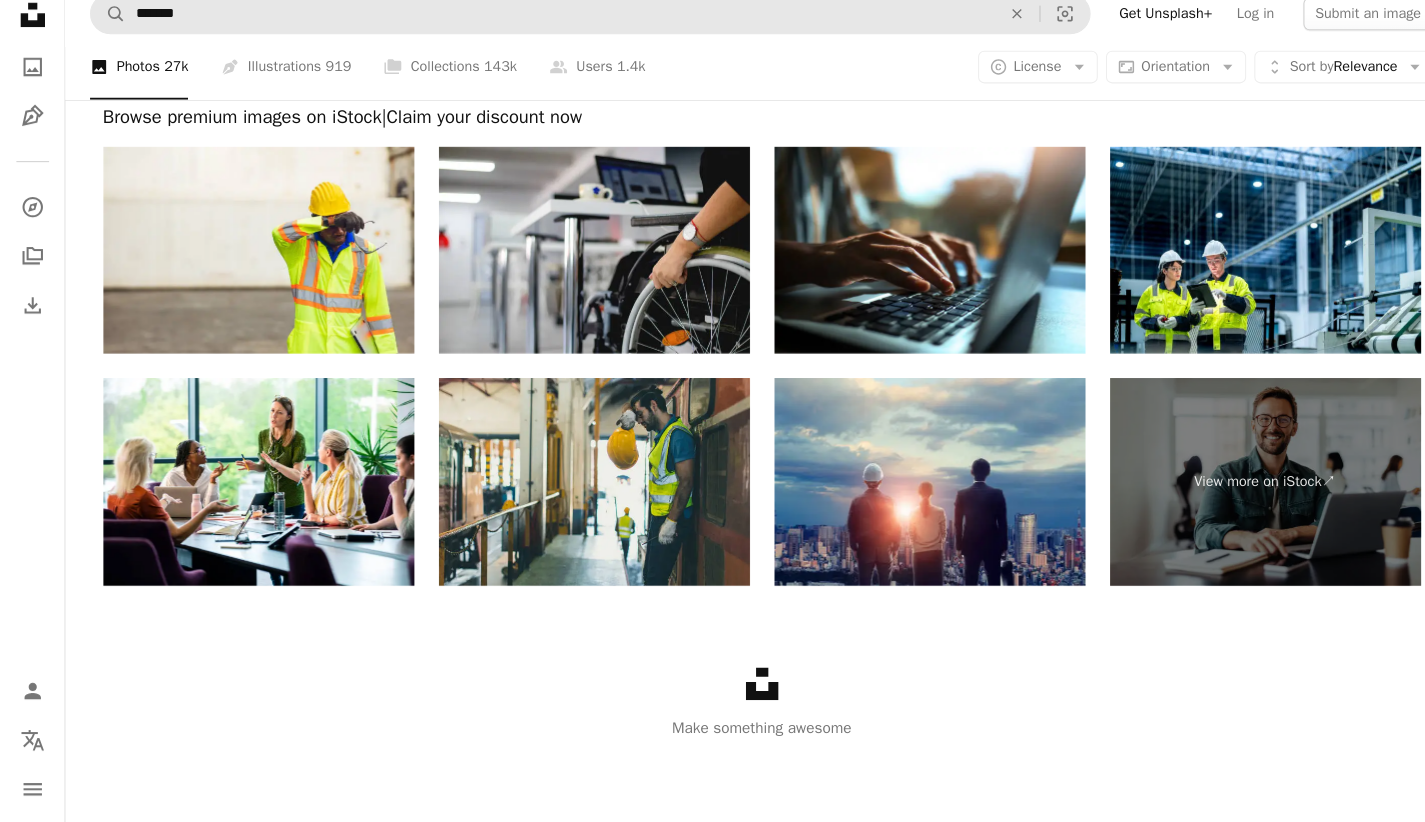 scroll, scrollTop: 2553, scrollLeft: 0, axis: vertical 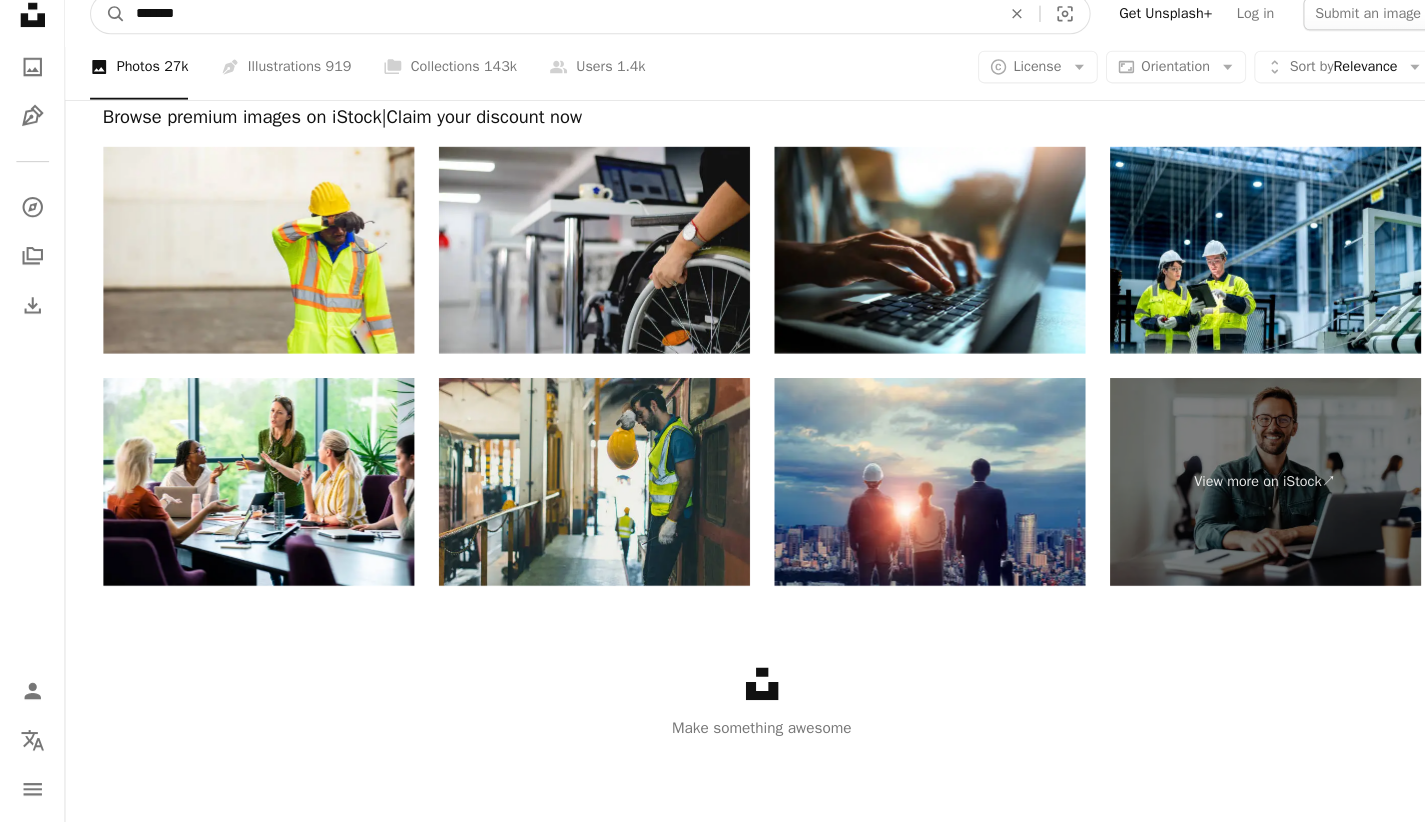 click on "*******" at bounding box center (547, 32) 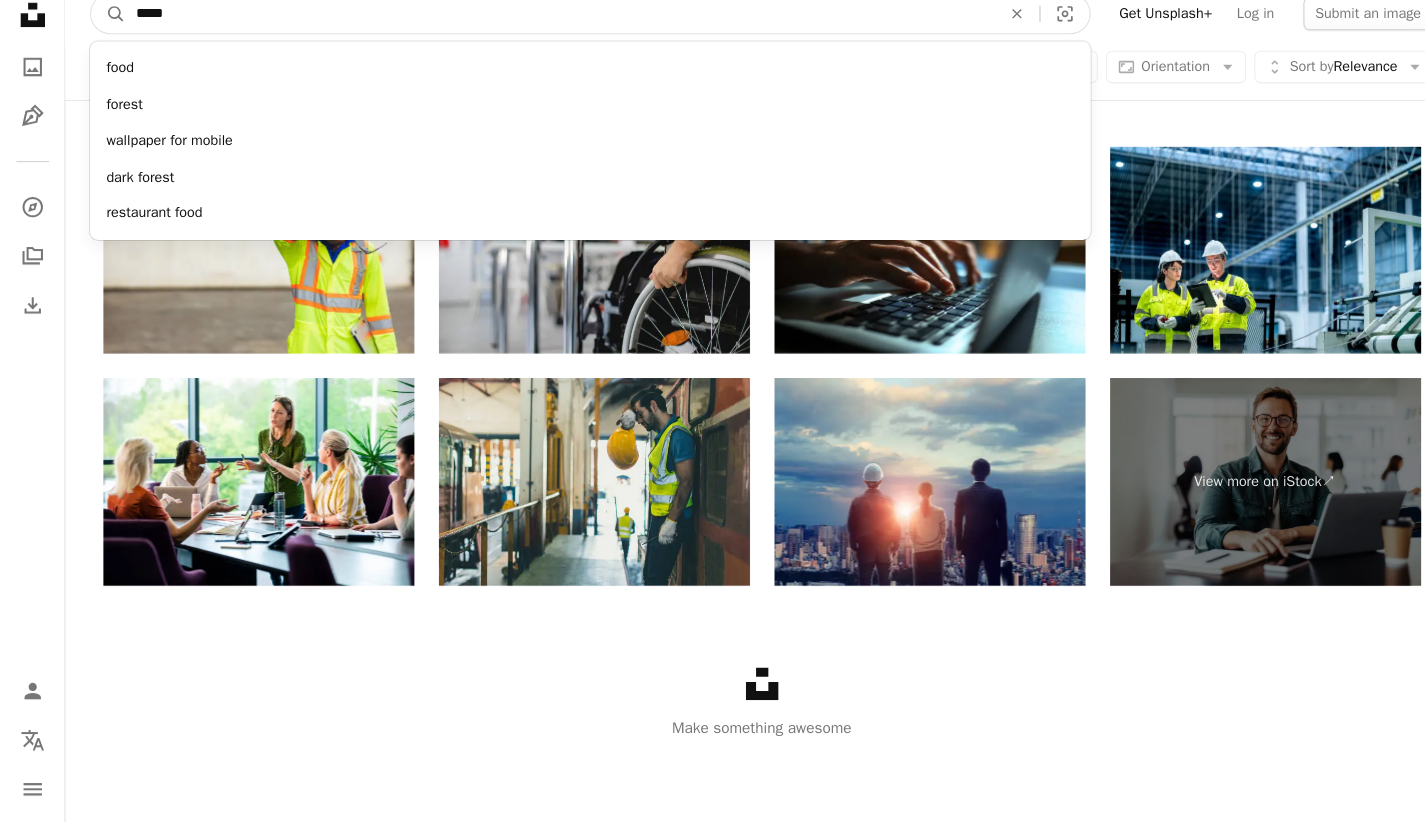 type on "*****" 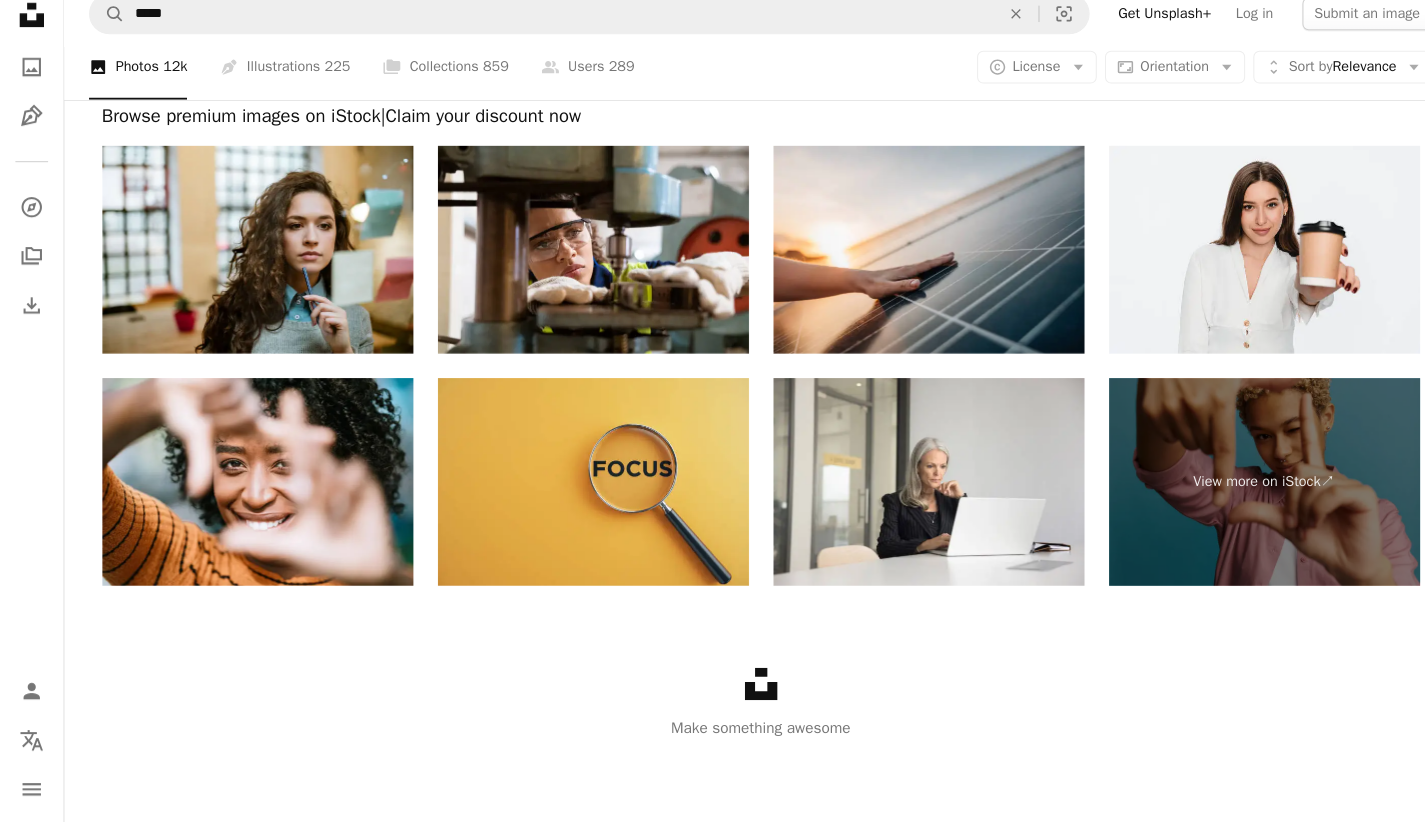 scroll, scrollTop: 3357, scrollLeft: 0, axis: vertical 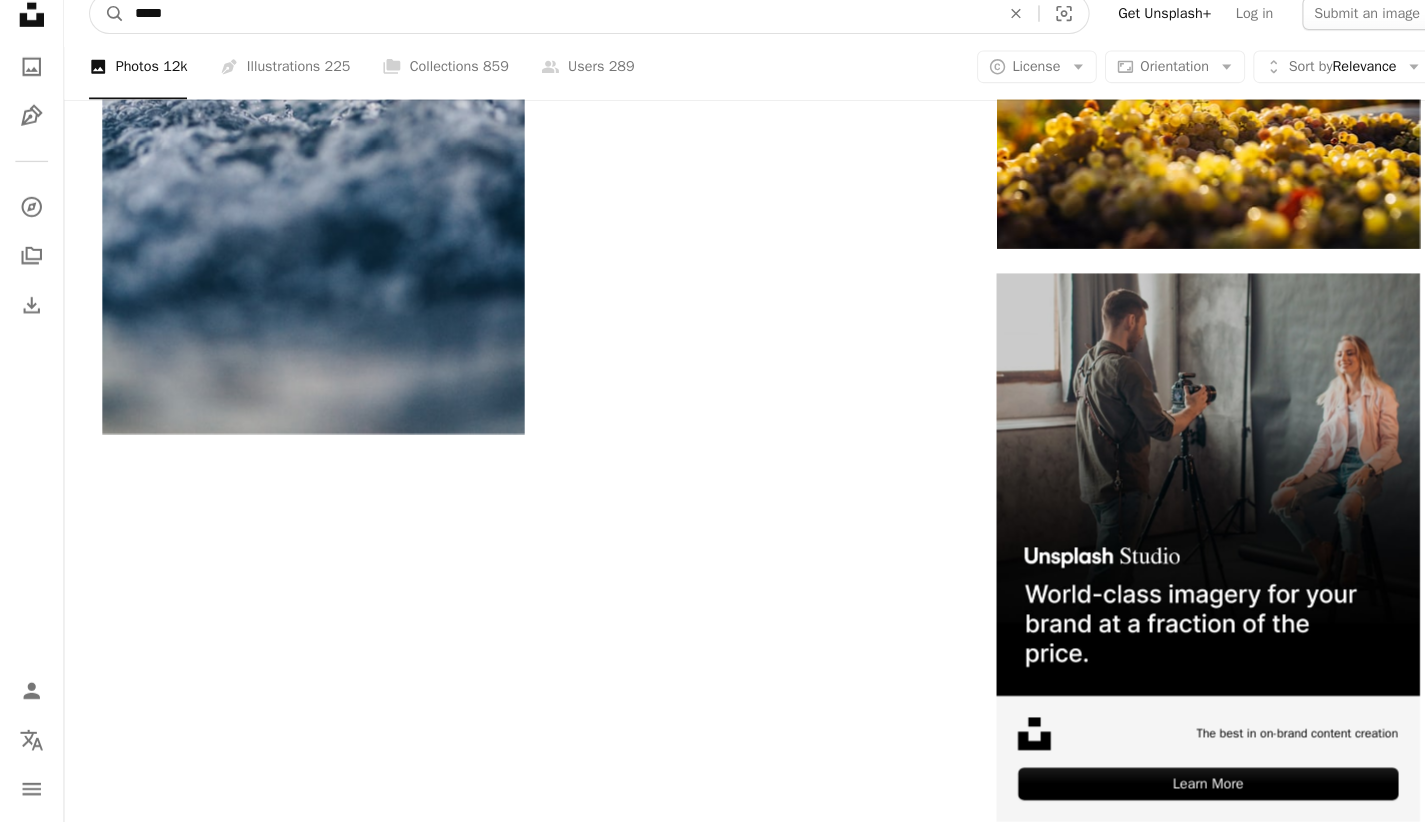 click on "*****" at bounding box center [547, 32] 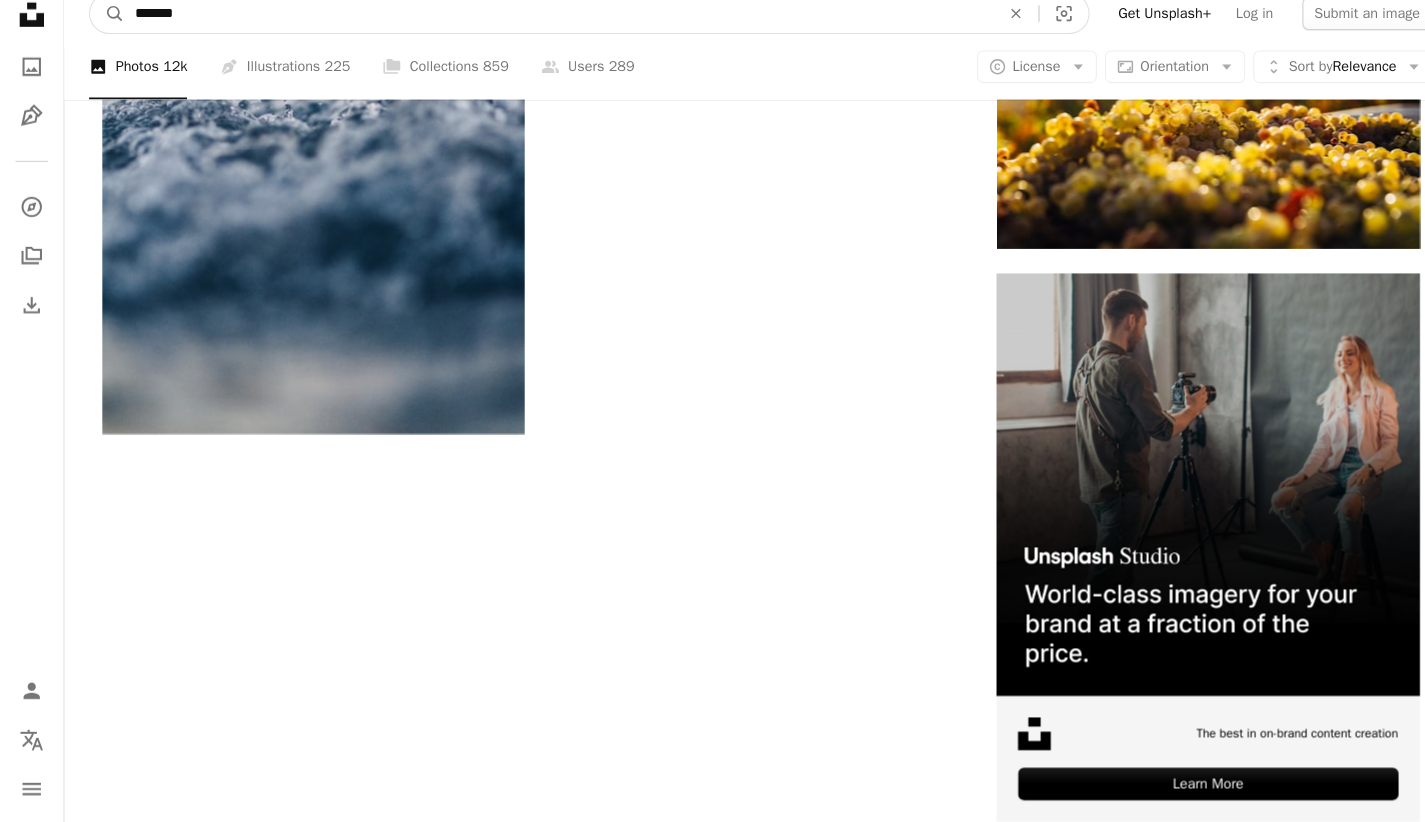 type on "*******" 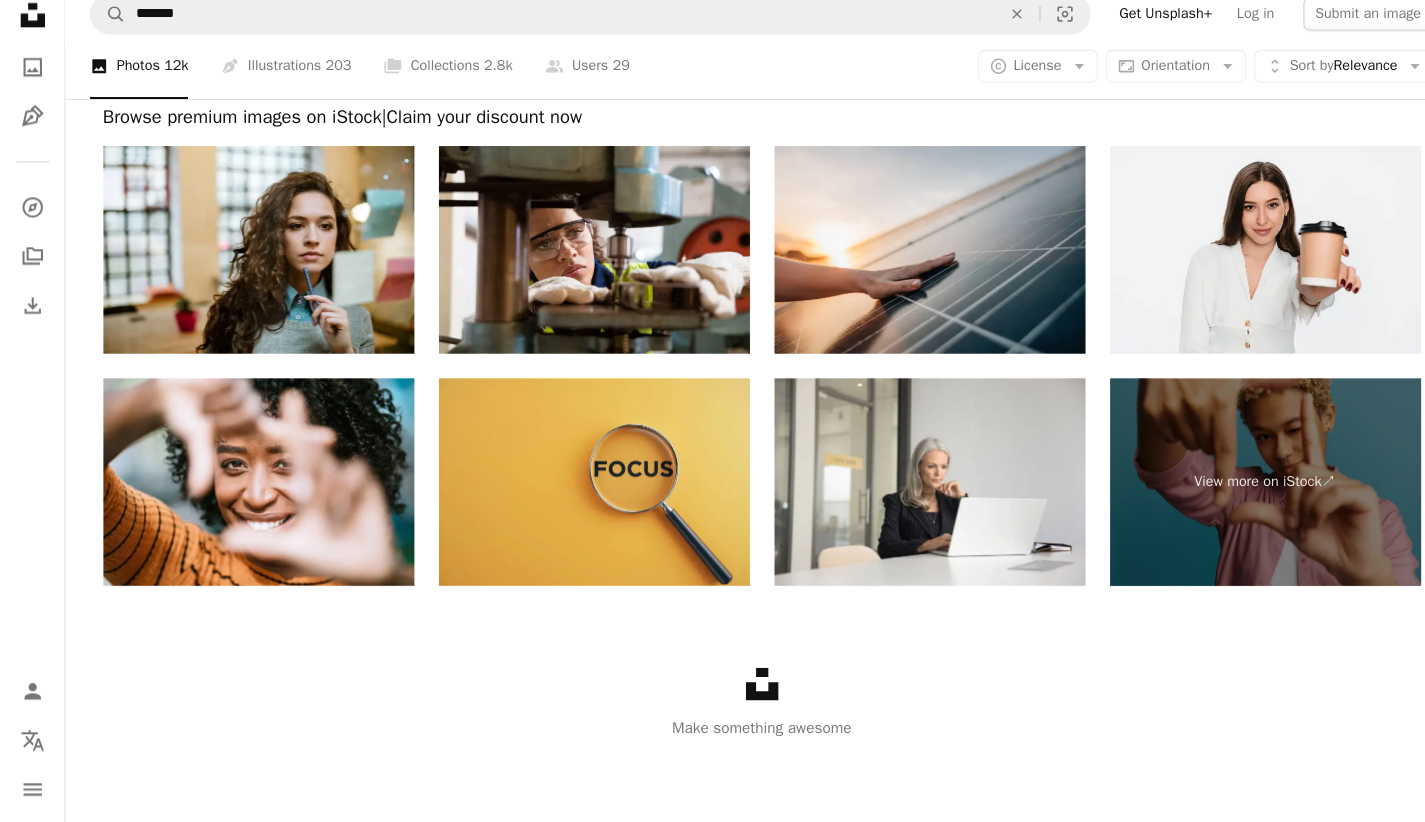 scroll, scrollTop: 467, scrollLeft: 0, axis: vertical 